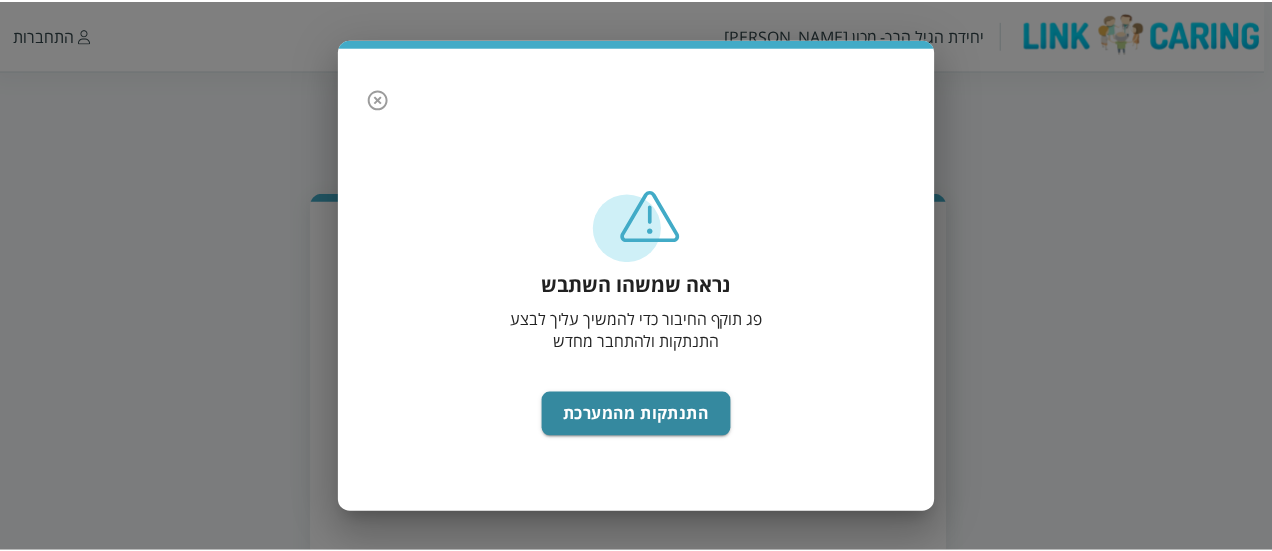 scroll, scrollTop: 0, scrollLeft: 0, axis: both 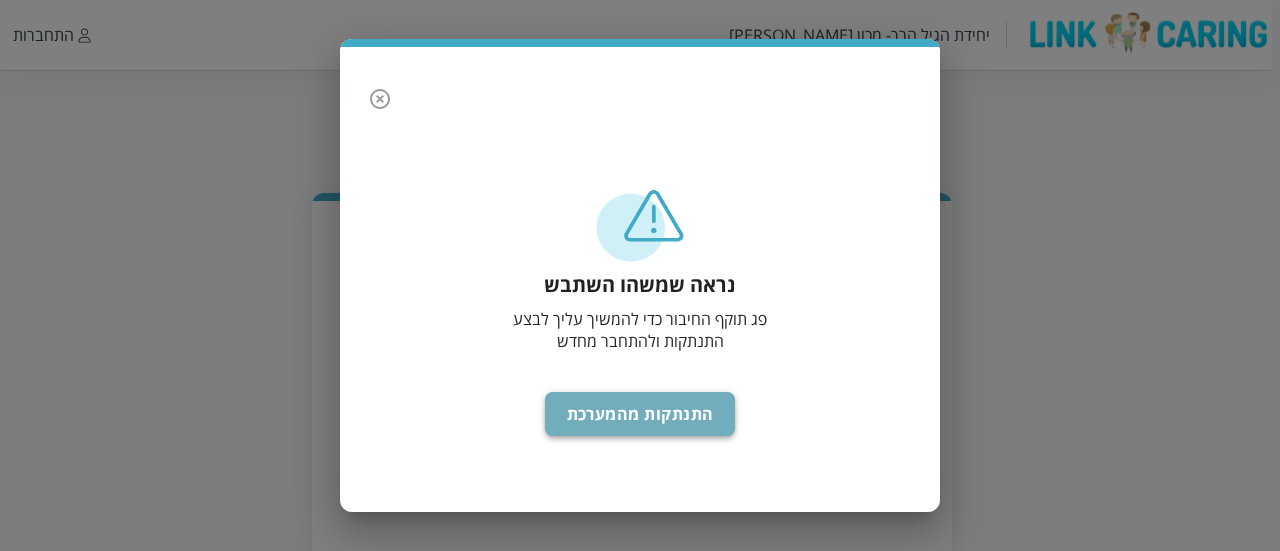 click on "התנתקות מהמערכת" at bounding box center (640, 414) 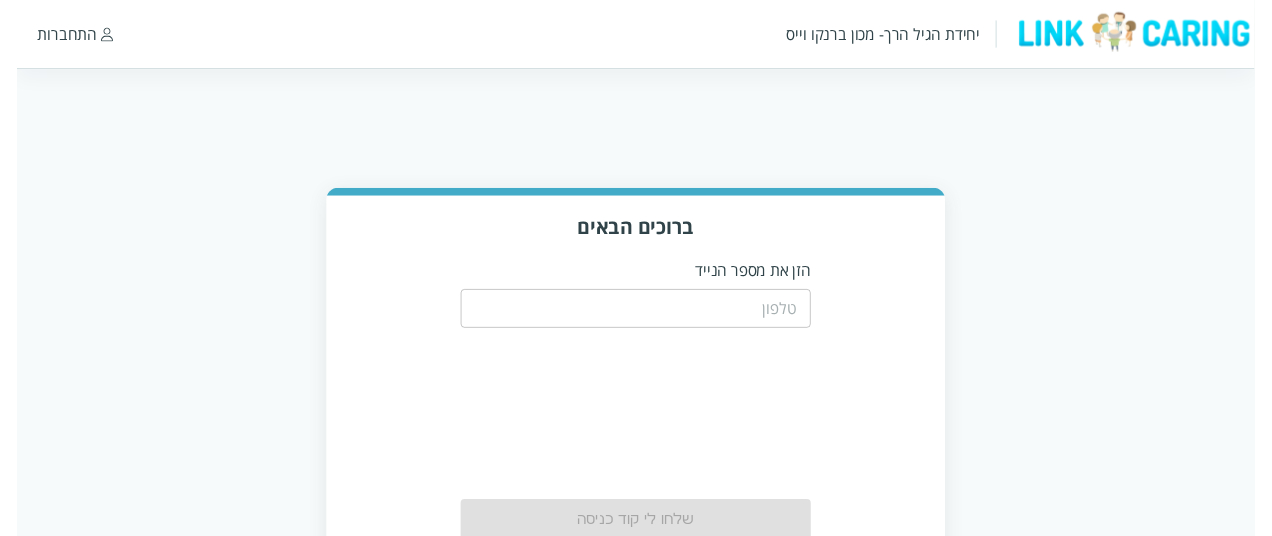 scroll, scrollTop: 0, scrollLeft: 0, axis: both 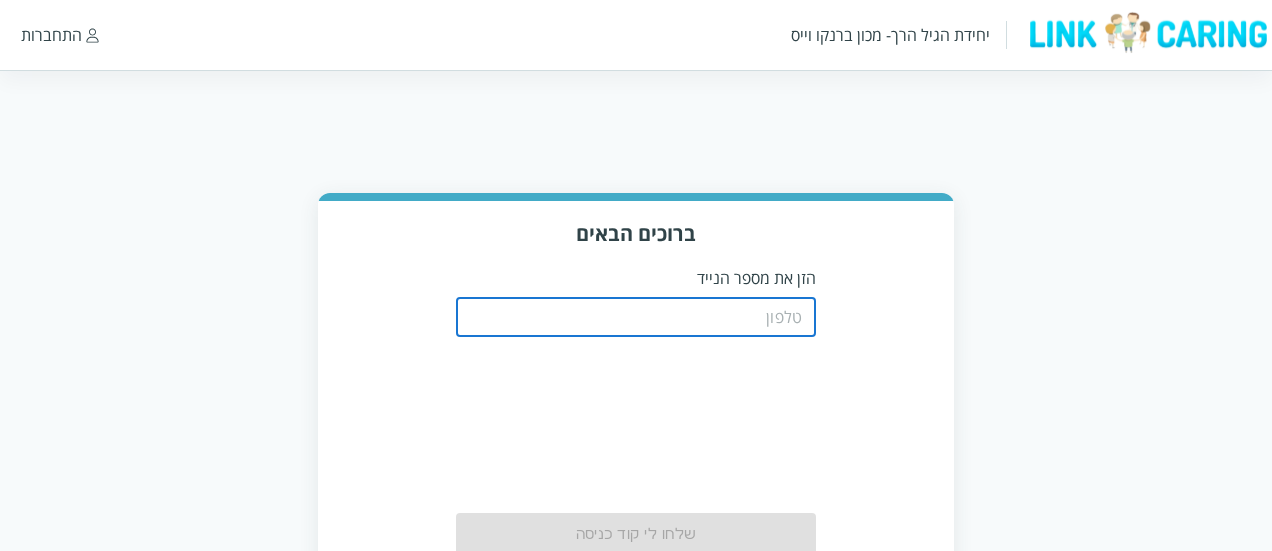click at bounding box center (636, 317) 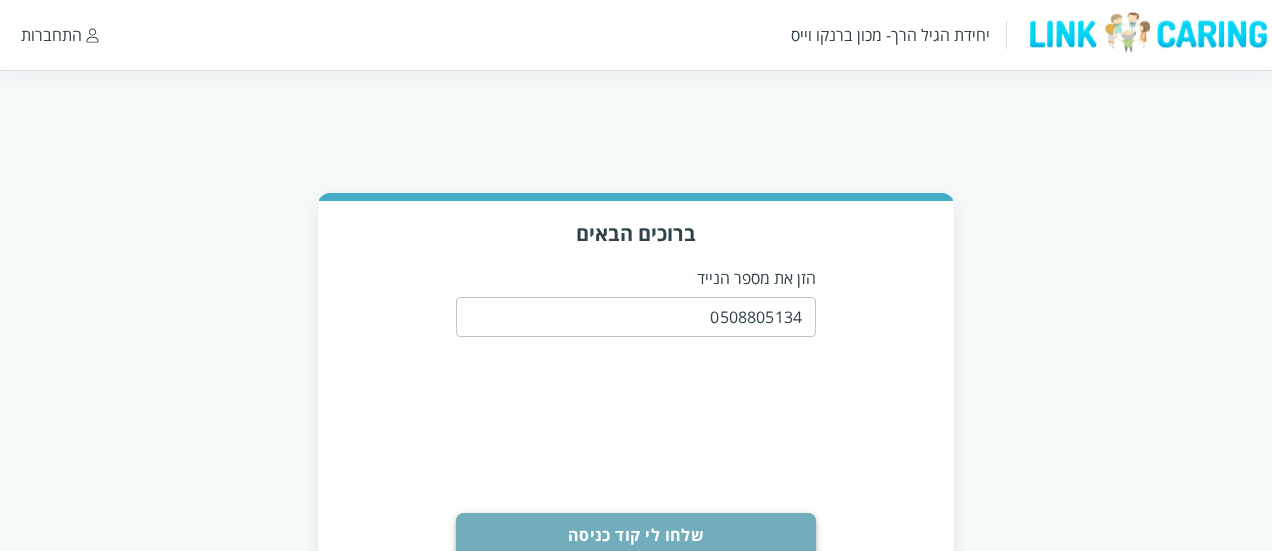 click on "שלחו לי קוד כניסה" at bounding box center [636, 535] 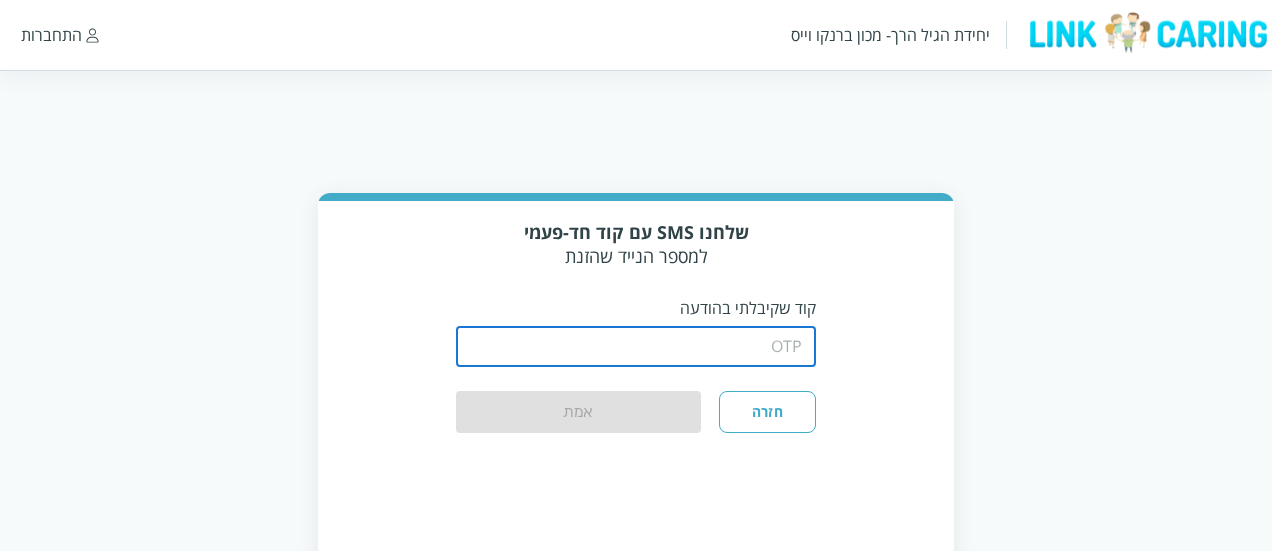 click at bounding box center [636, 347] 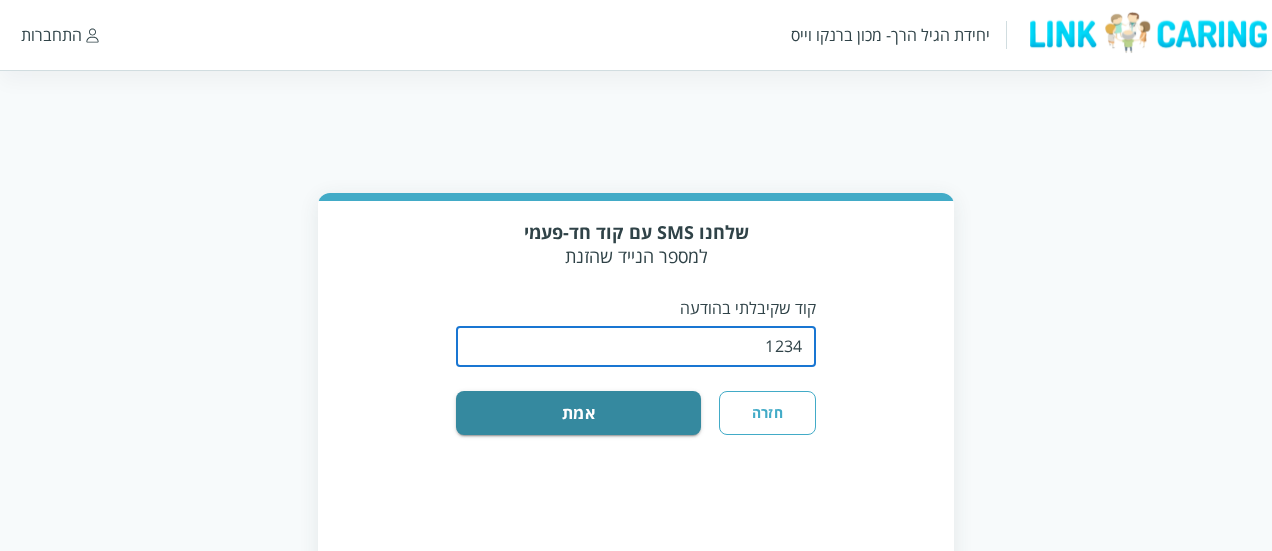 type on "1234" 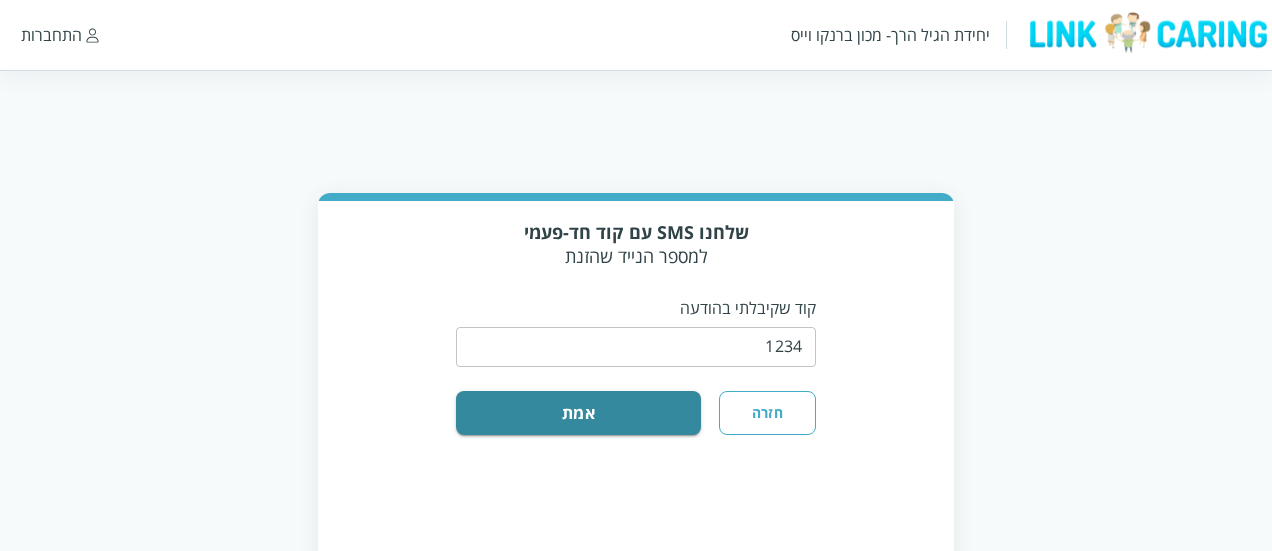 click on "​ חזרה אמת" at bounding box center [636, 377] 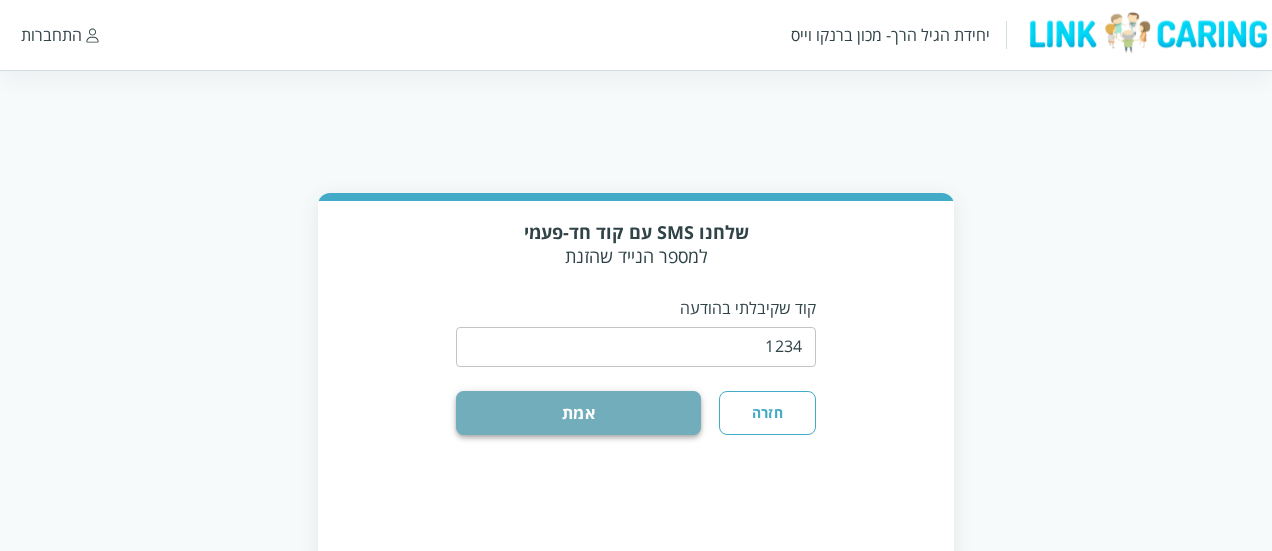 click on "אמת" at bounding box center (578, 413) 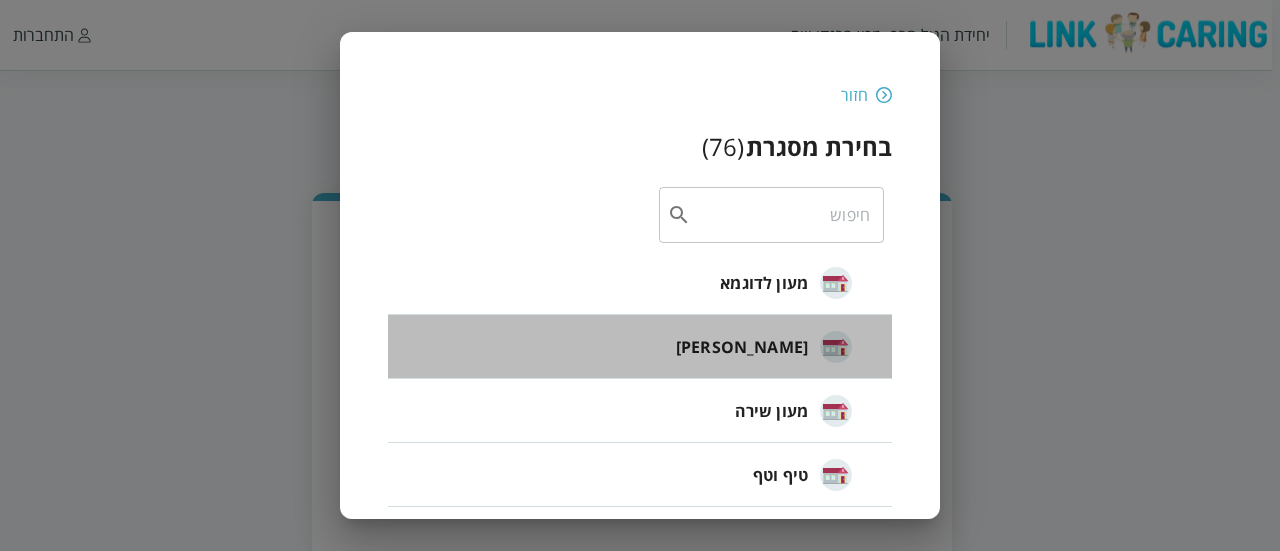 click on "חיה חבד" at bounding box center (742, 347) 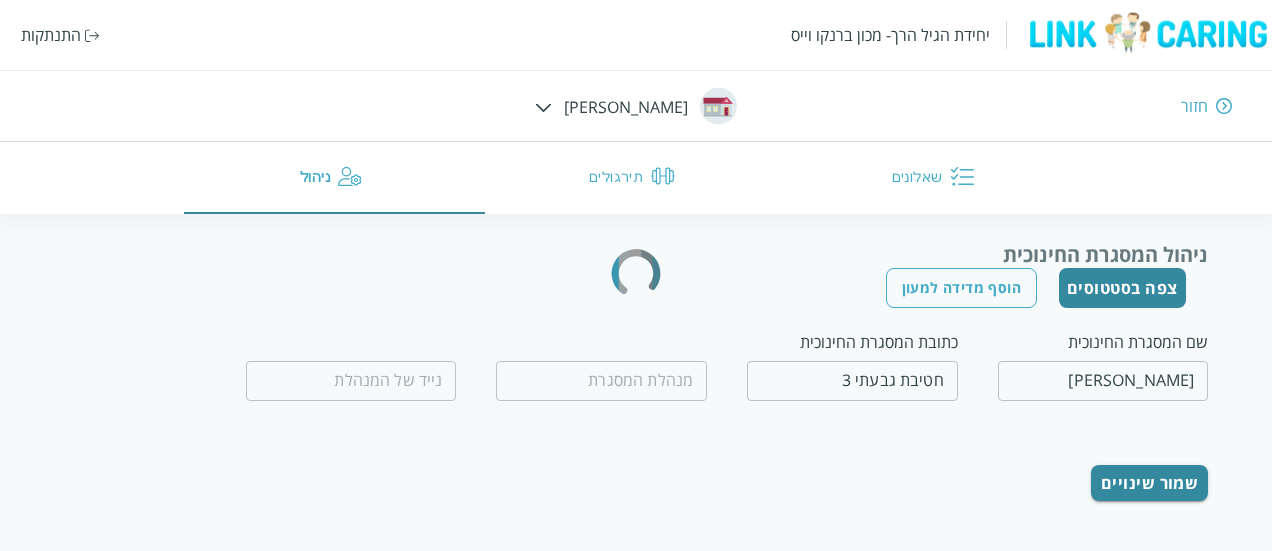 type on "0509560658" 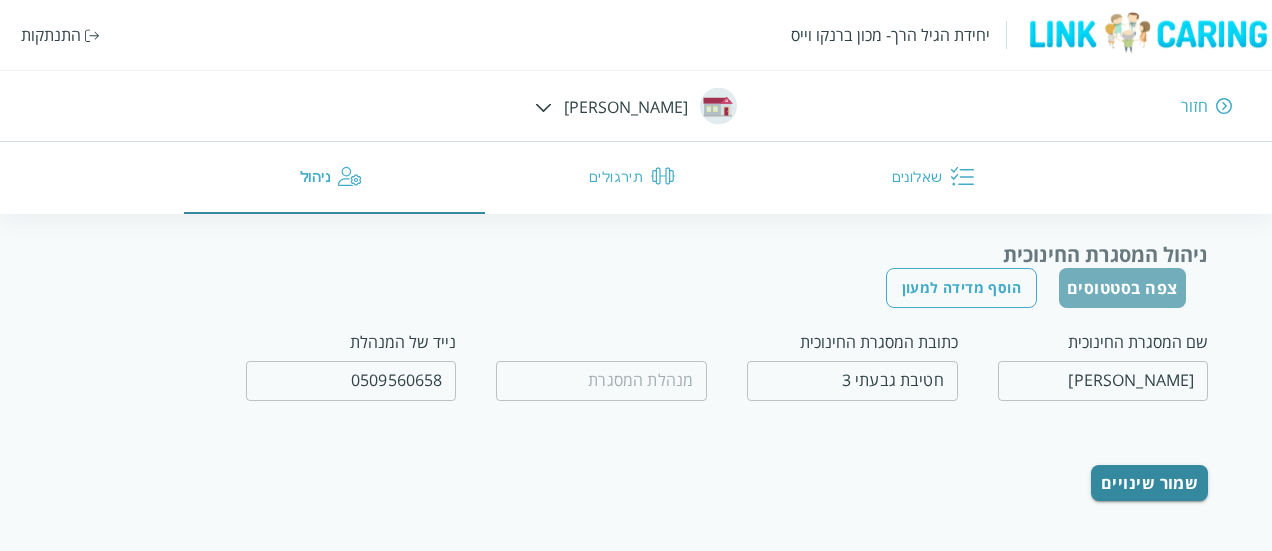 click on "צפה בסטטוסים" at bounding box center (1122, 288) 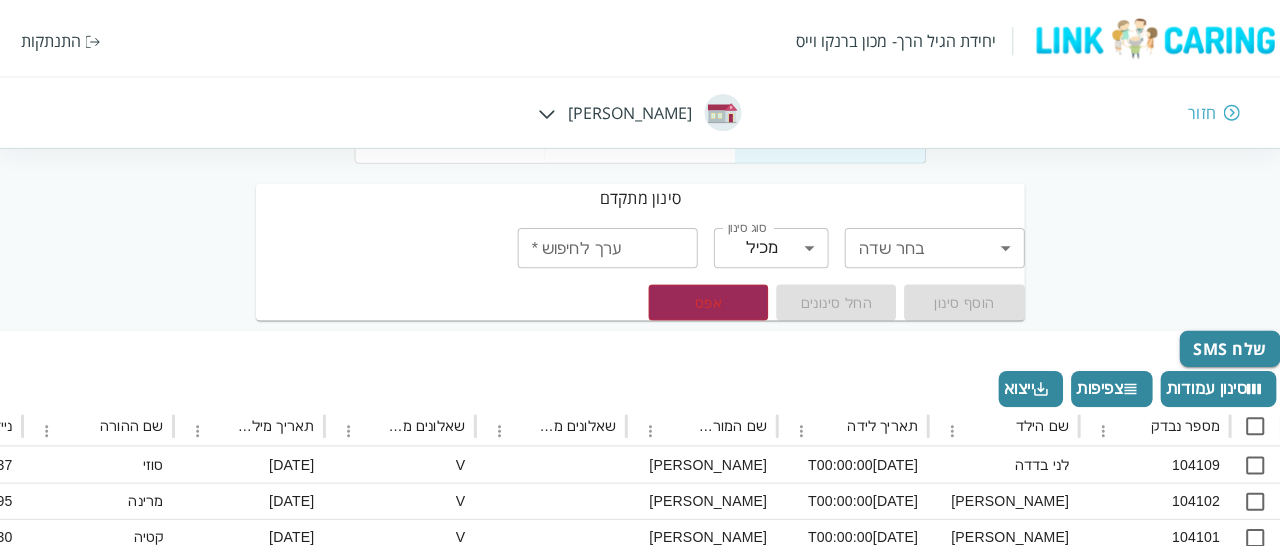 scroll, scrollTop: 104, scrollLeft: 0, axis: vertical 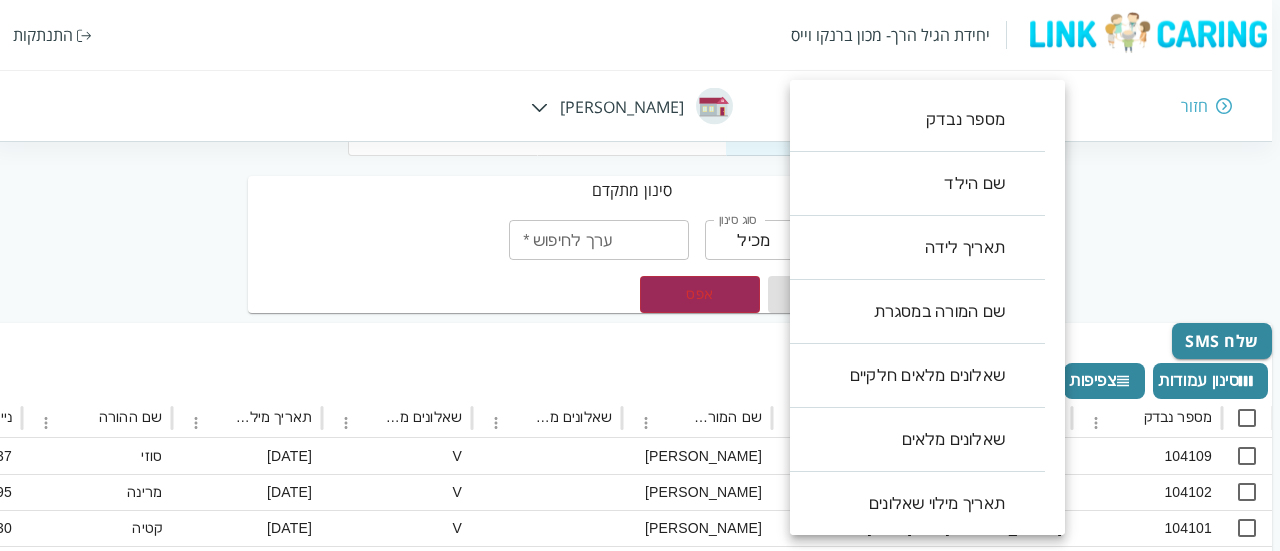 click on "יחידת הגיל הרך- מכון ברנקו וייס התנתקות חזור חיה חבד מנהלות אנשי צוות ילדים סינון מתקדם בחר שדה ​ בחר שדה סוג סינון מכיל contains סוג סינון ערך לחיפוש   * ערך לחיפוש   * הוסף סינון החל סינונים אפס שלח SMS   סינון עמודות  צפיפות ייצוא מספר נבדק שם הילד תאריך לידה שם המורה במסגרת שאלונים מלאים חלקיים שאלונים מלאים תאריך מילוי שאלונים שם ההורה נייד אימייל ההורה ParentChildQstFull שאלונים אישיים מלאים שאלונים מלאים חלקיים תאריך מילוי שאלונים GiftCard שם הכיתה שם המסגרת 104109 לני בדדה    2022-07-19T00:00:00 זוהר מדמון V 30-06-2025 סוזי 0548327137 V V 2025-02-12T08:28:48.463 V בוגרים אקליפטוס 104102 אוריאן דוידוב    V 30-06-2025" at bounding box center (636, 560) 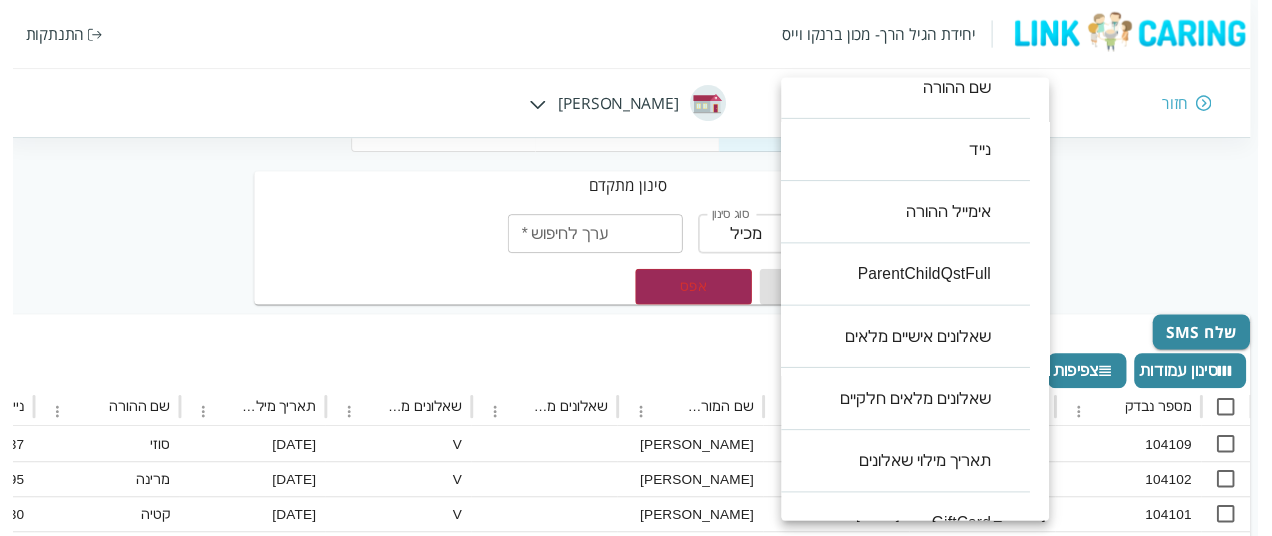 scroll, scrollTop: 640, scrollLeft: 0, axis: vertical 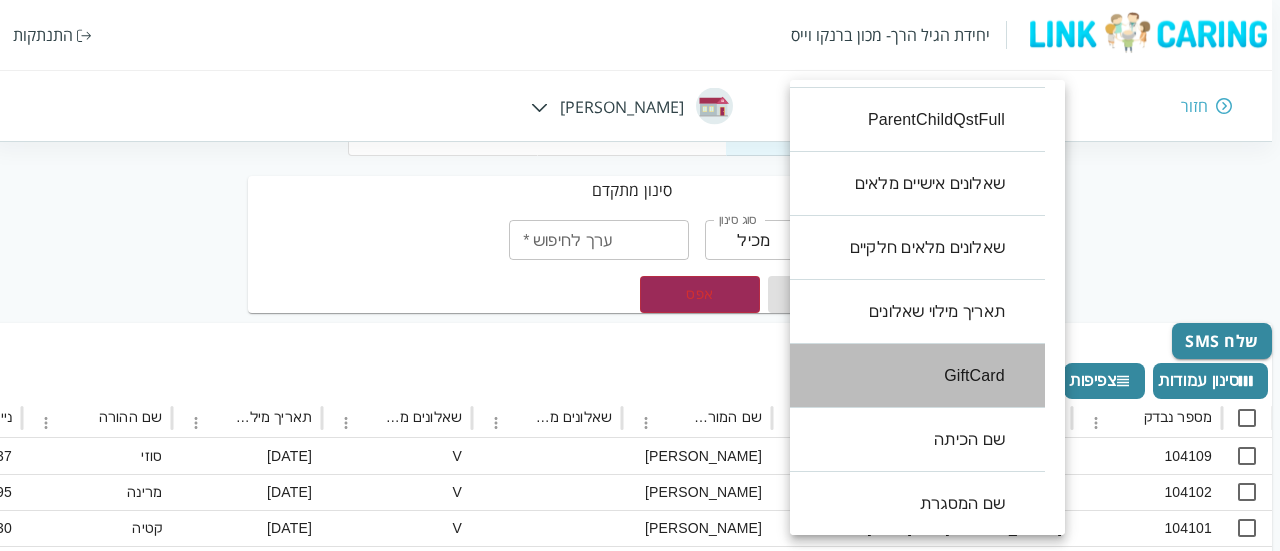 click on "GiftCard" at bounding box center (907, 376) 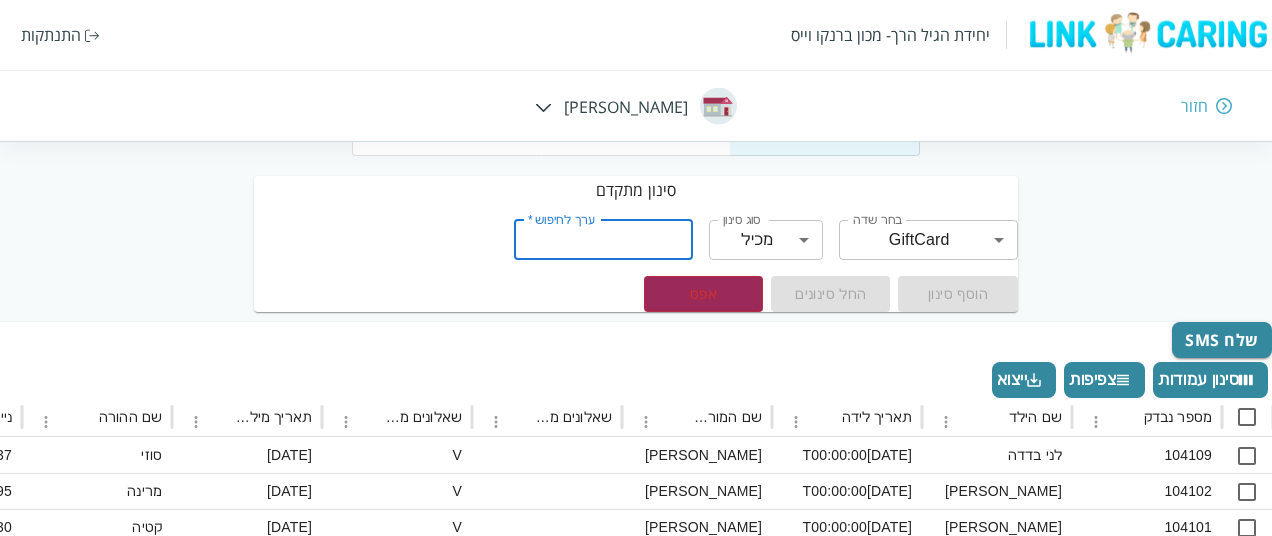 click on "ערך לחיפוש   *" at bounding box center (603, 240) 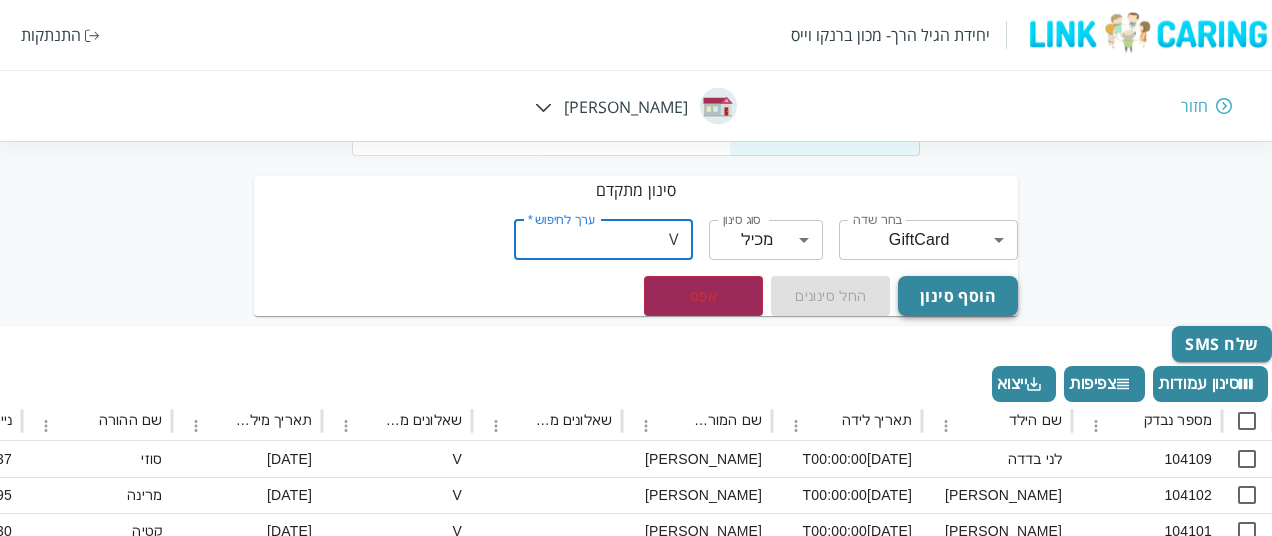 type on "V" 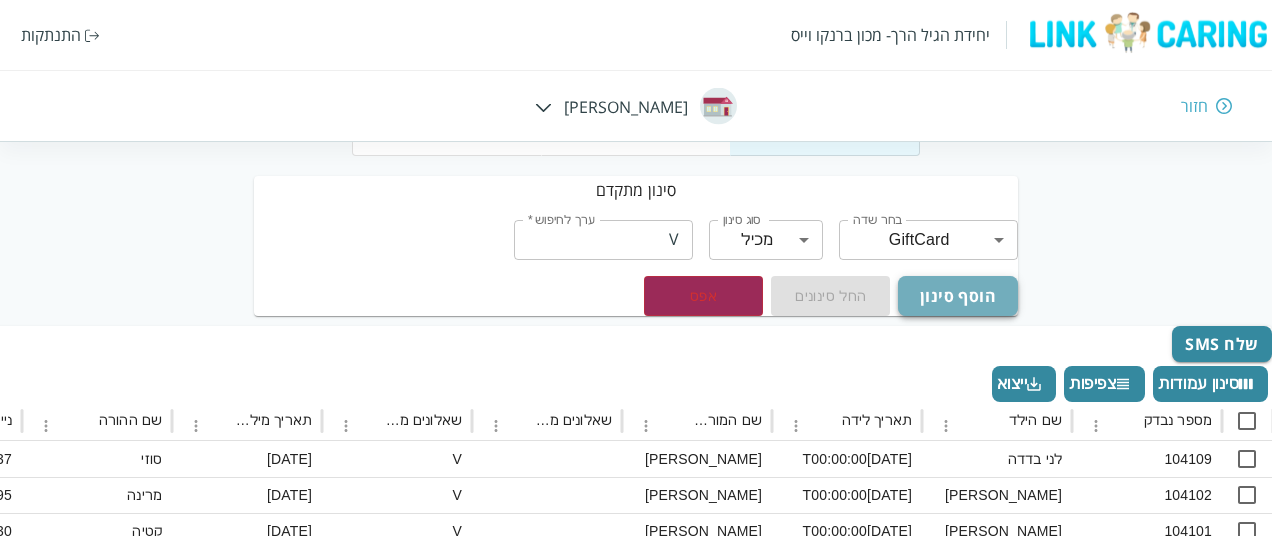 click on "הוסף סינון" at bounding box center (957, 296) 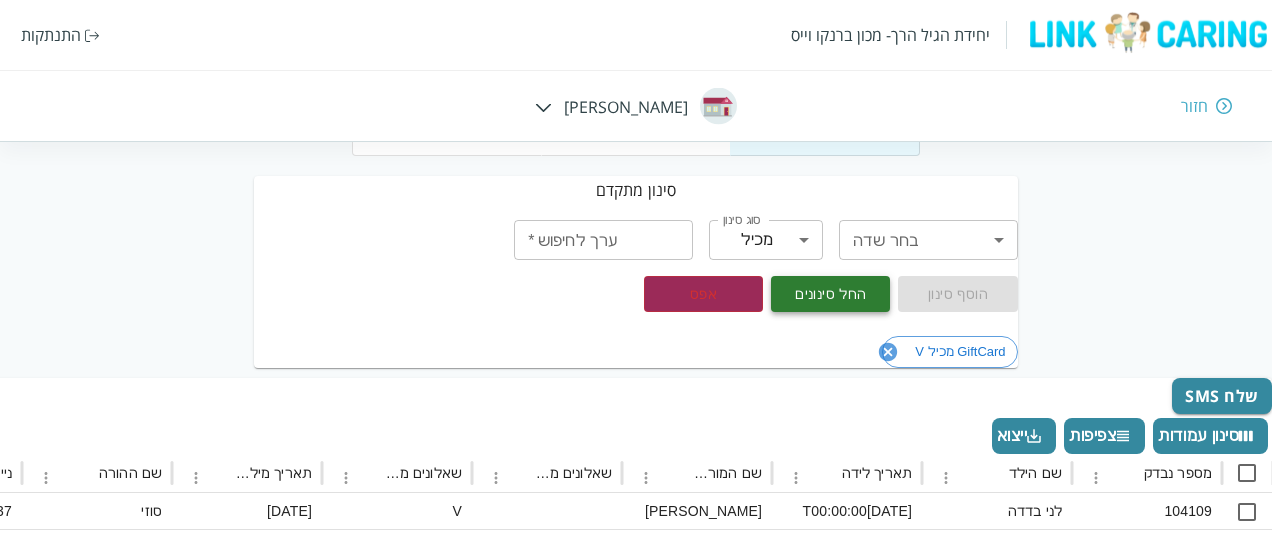 click on "החל סינונים" at bounding box center [830, 294] 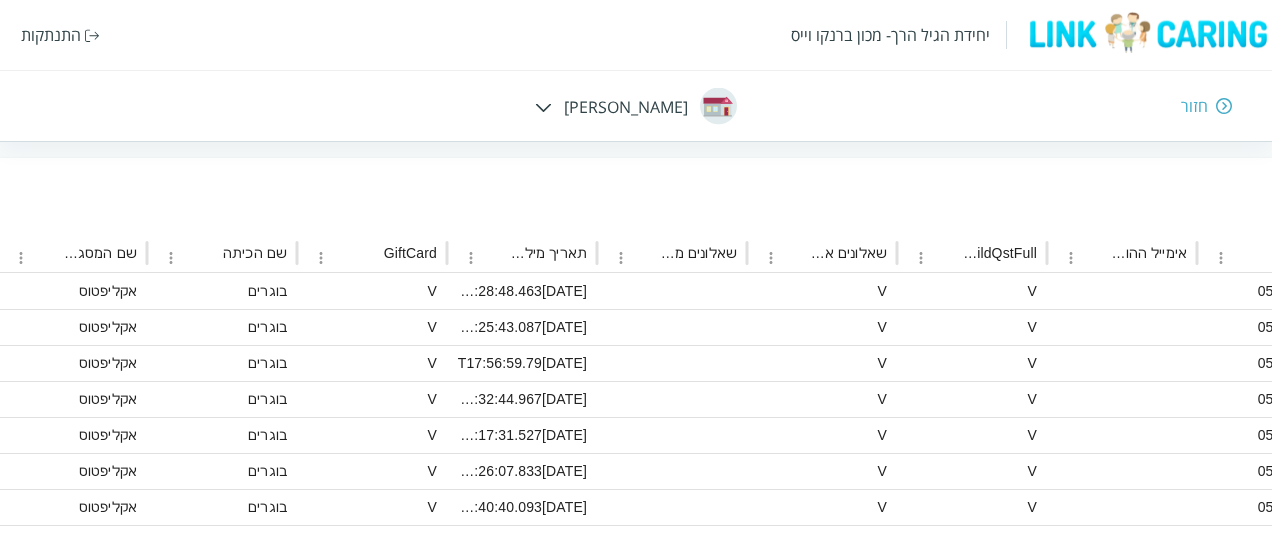 scroll, scrollTop: 325, scrollLeft: -1324, axis: both 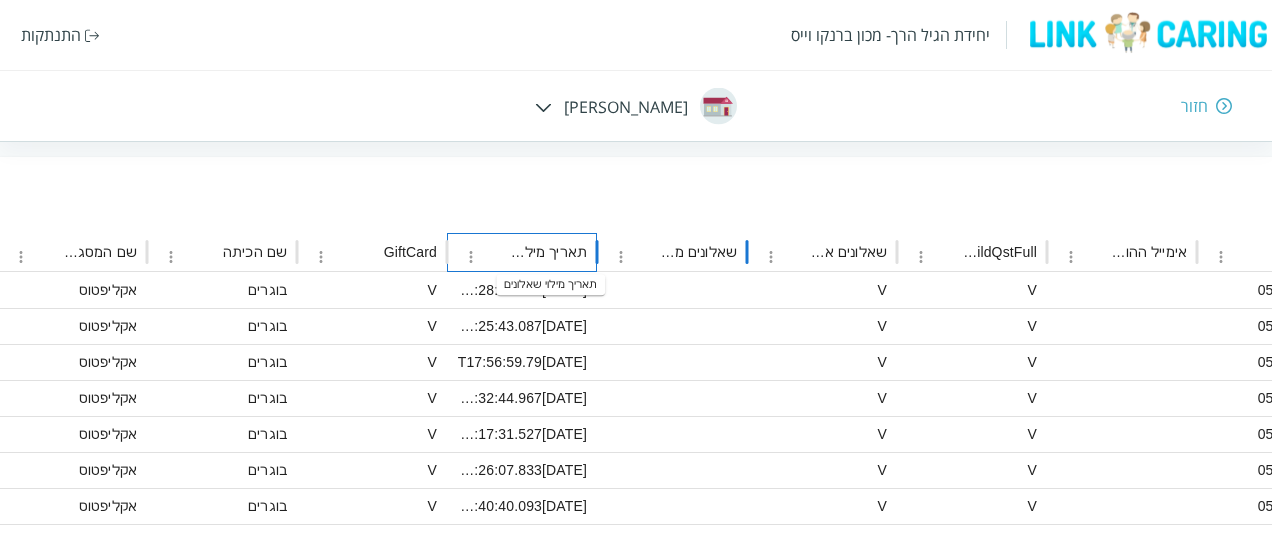 click on "תאריך מילוי שאלונים" at bounding box center (548, 252) 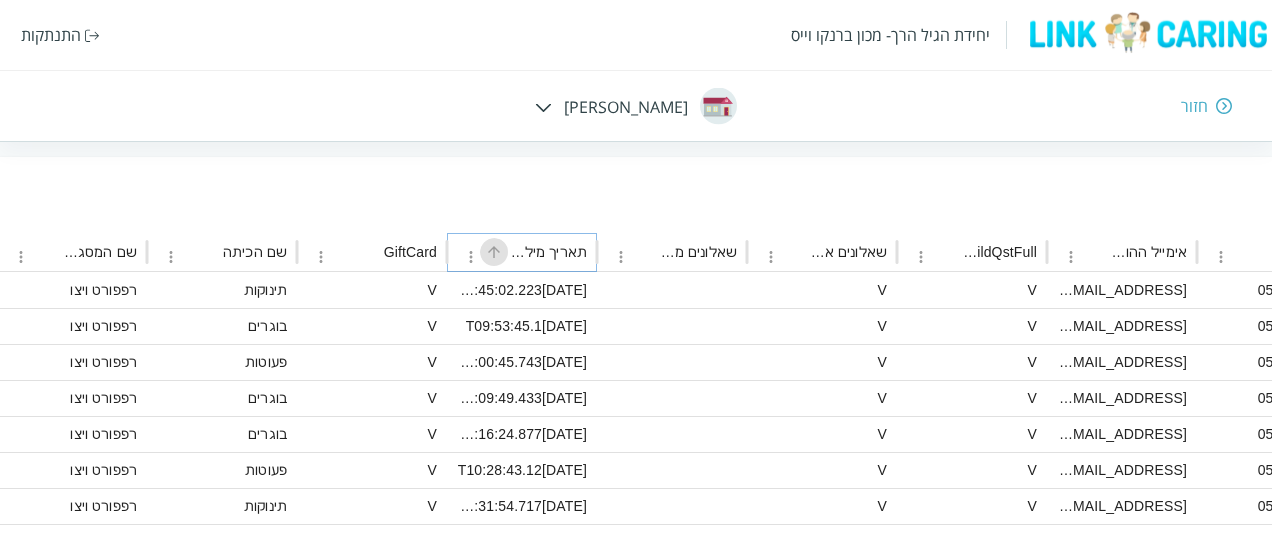 click at bounding box center (494, 252) 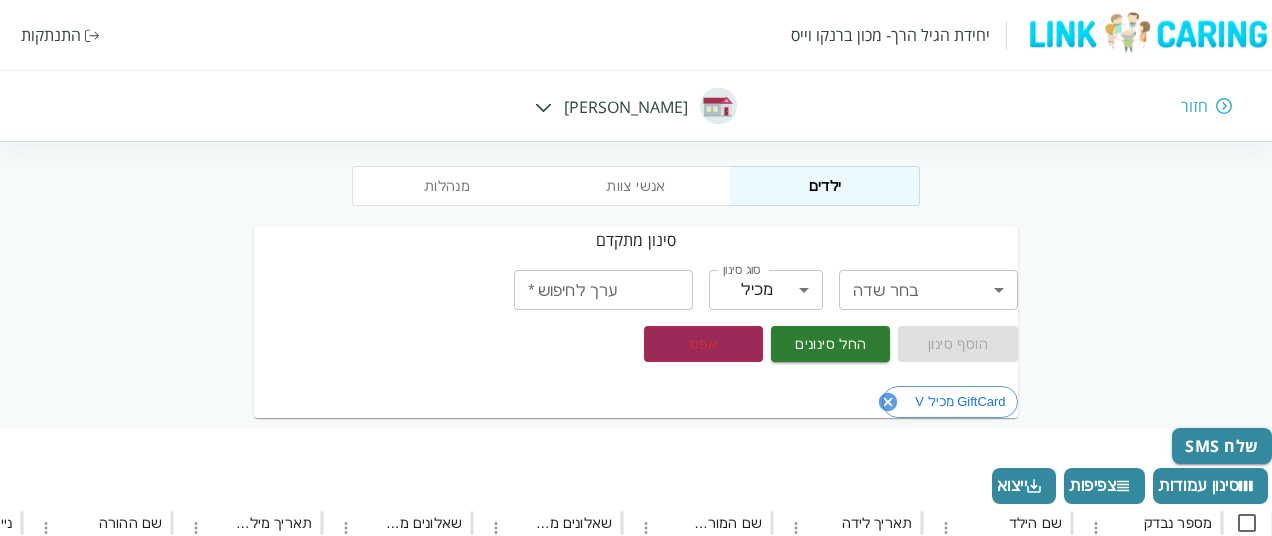 scroll, scrollTop: 294, scrollLeft: 0, axis: vertical 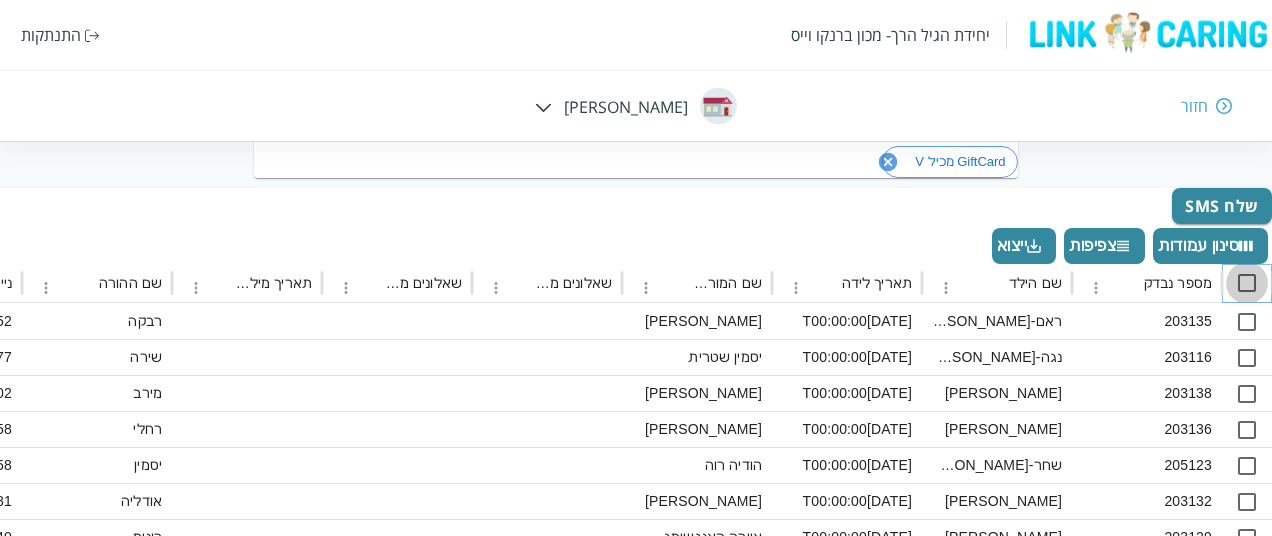 click at bounding box center [1247, 283] 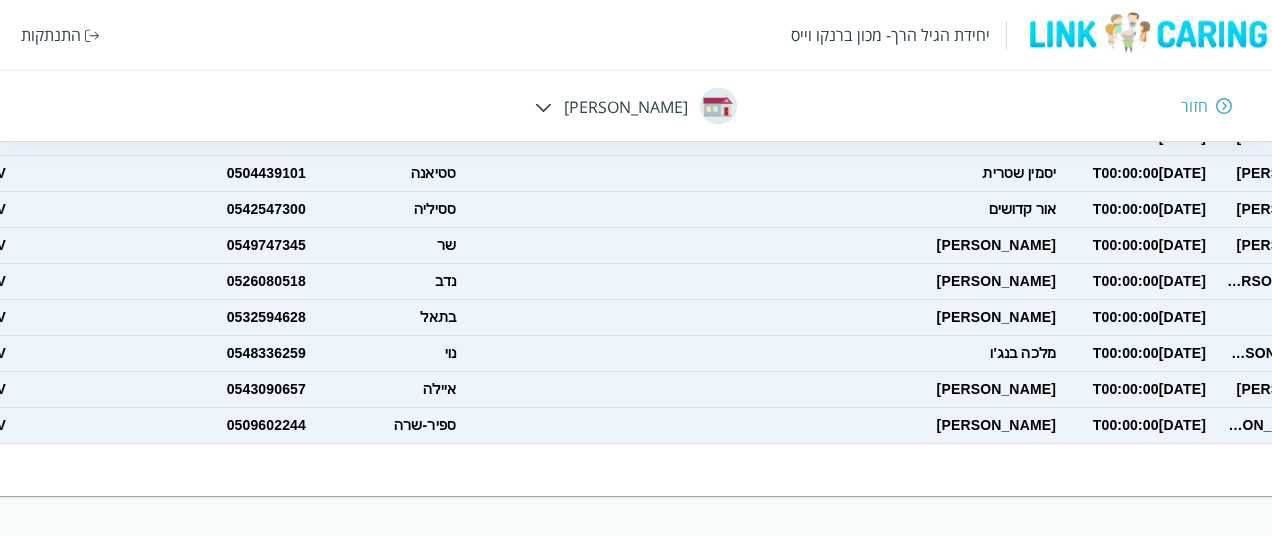 scroll, scrollTop: 694, scrollLeft: 0, axis: vertical 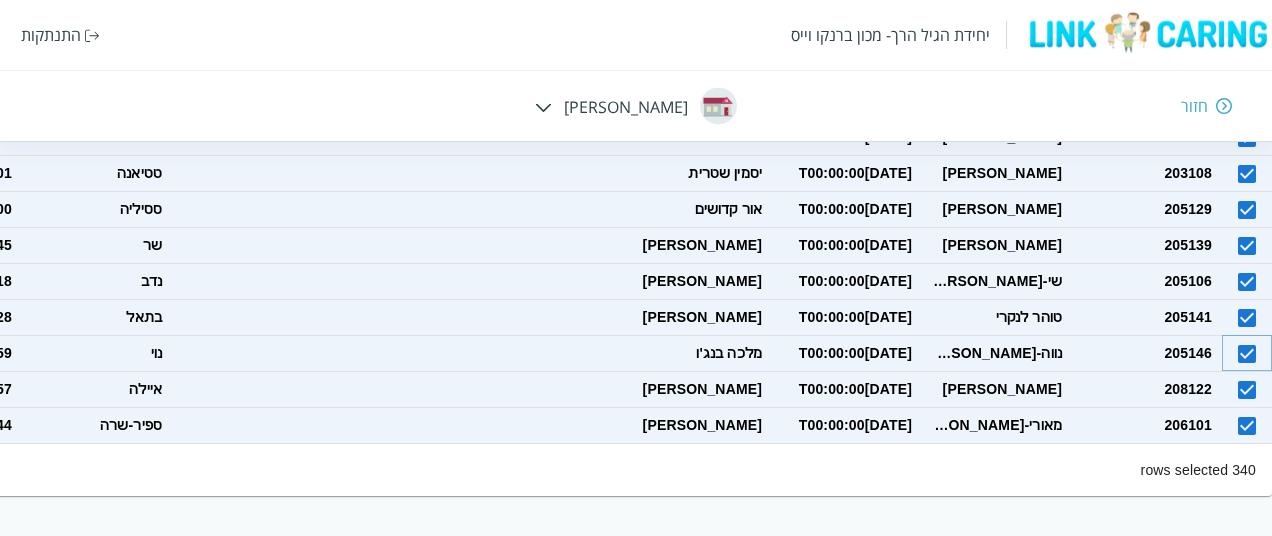 click at bounding box center [1247, 354] 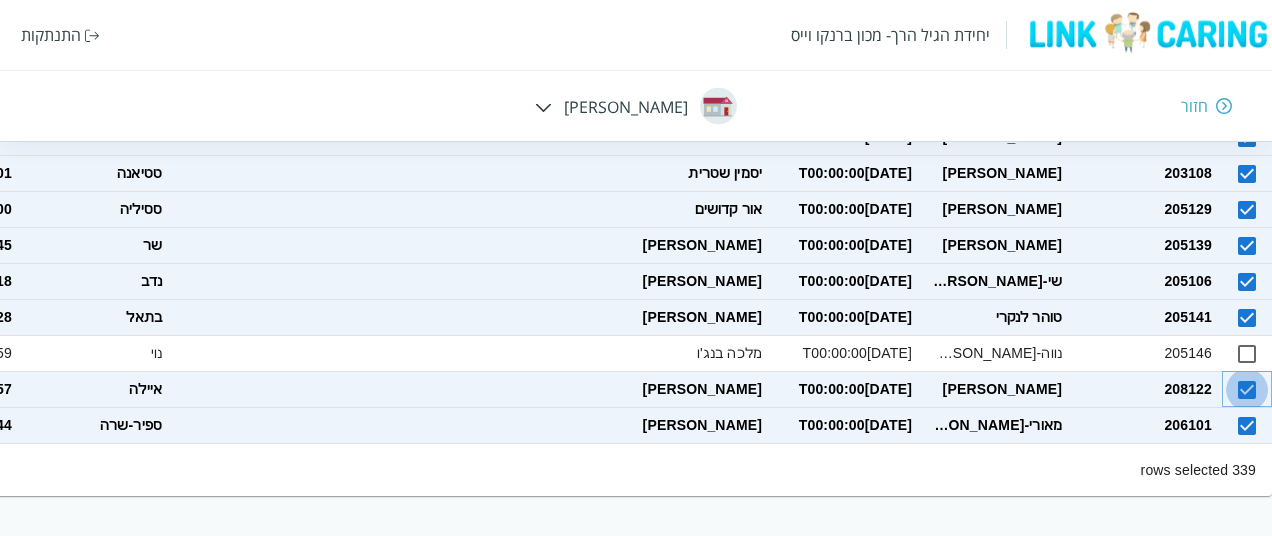 click at bounding box center [1247, 390] 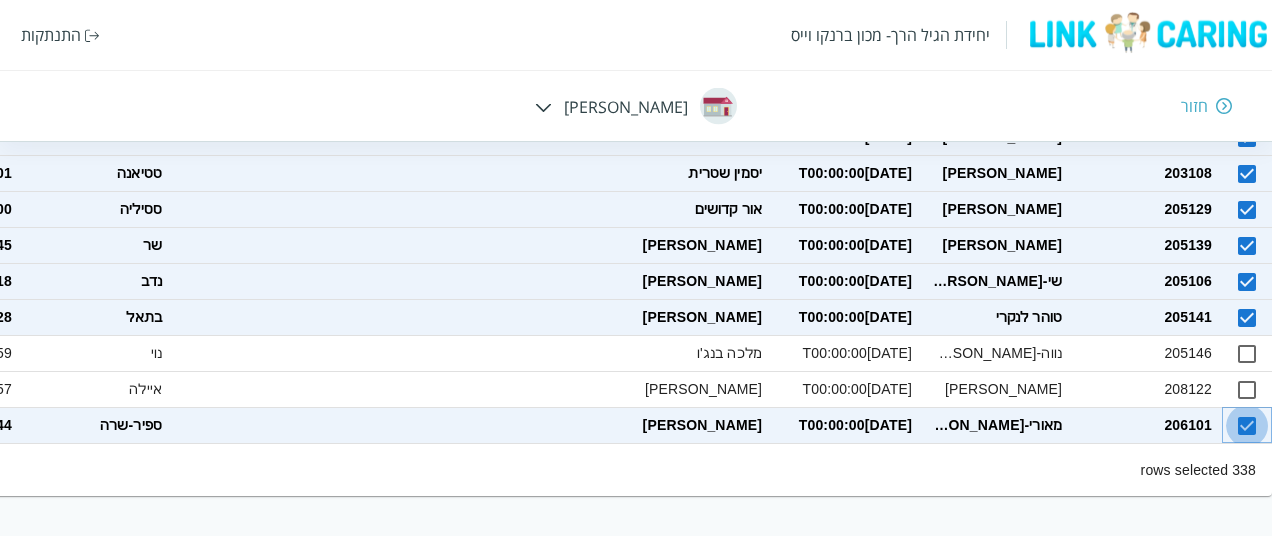 click at bounding box center (1247, 426) 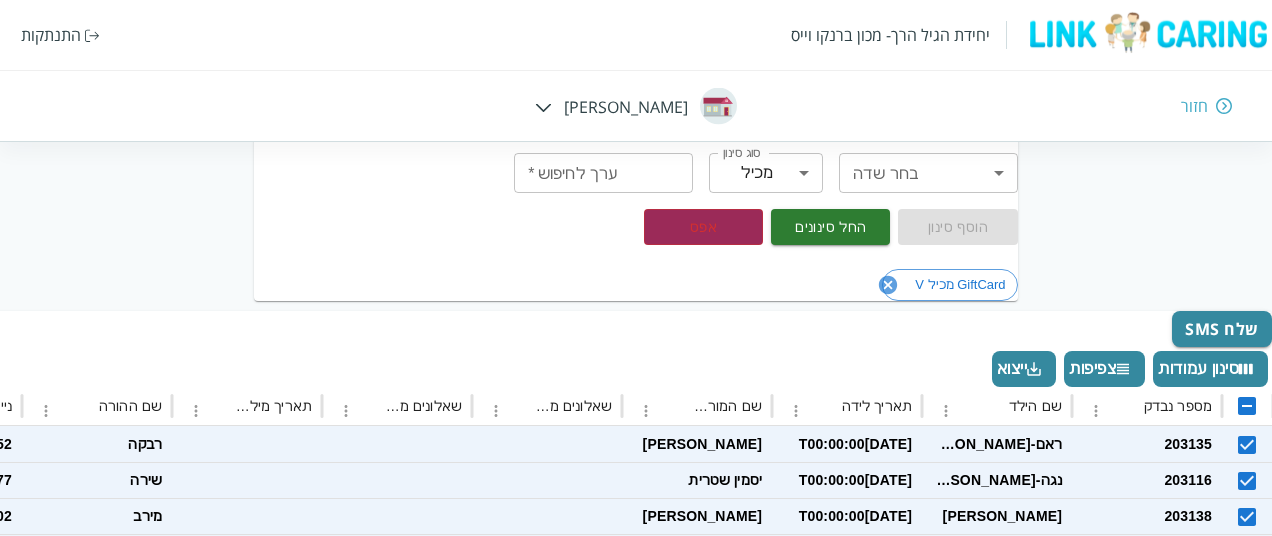 scroll, scrollTop: 172, scrollLeft: 0, axis: vertical 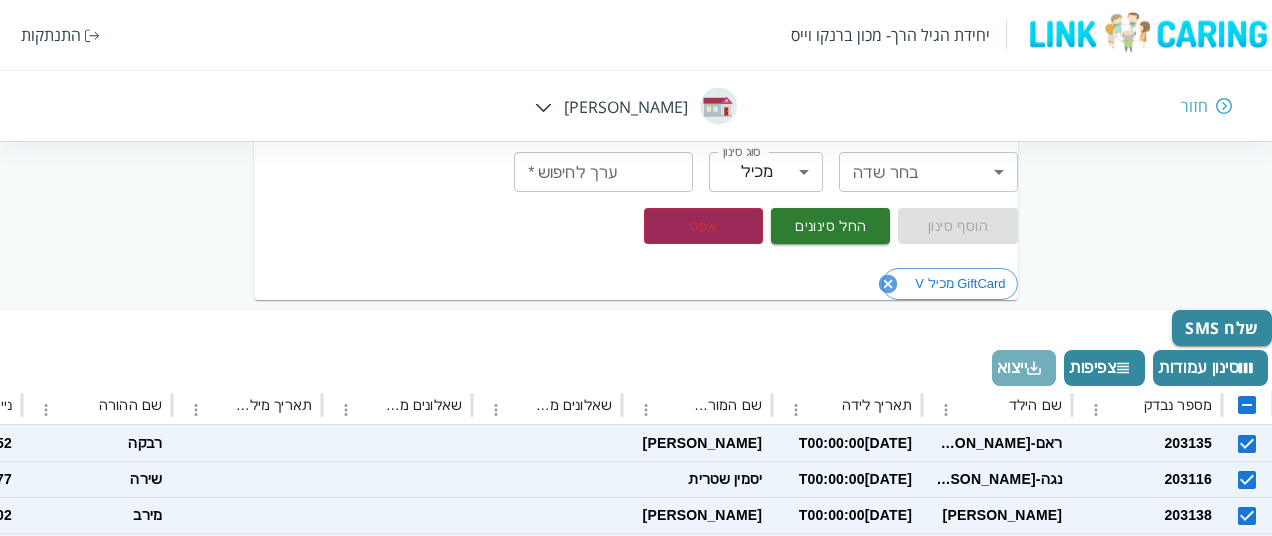 click on "ייצוא" at bounding box center (1024, 368) 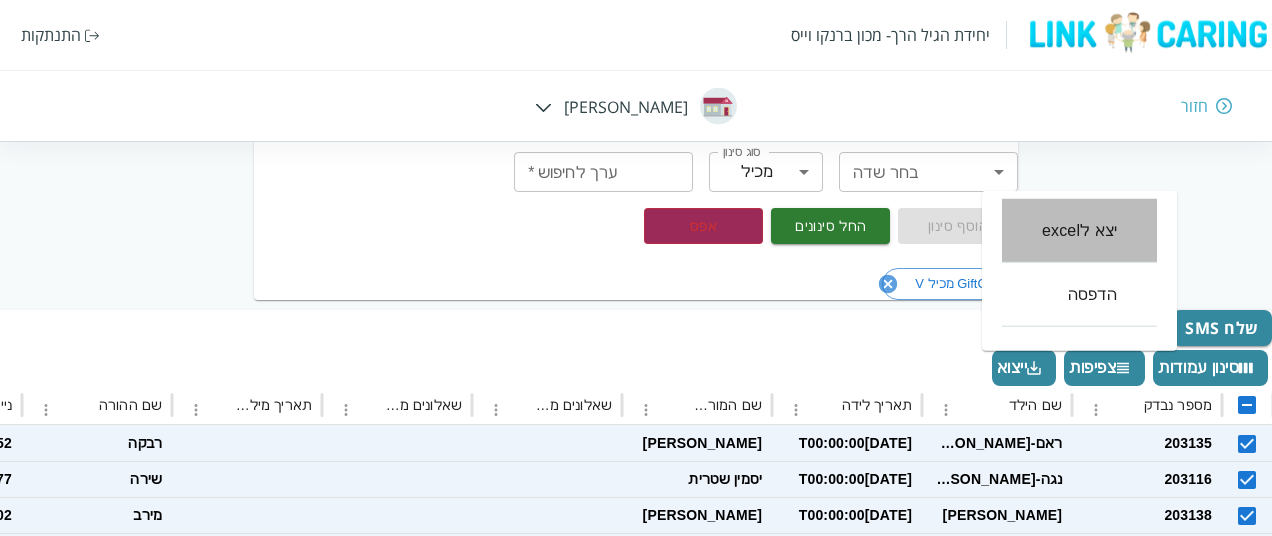 click on "יצא לexcel" at bounding box center (1079, 231) 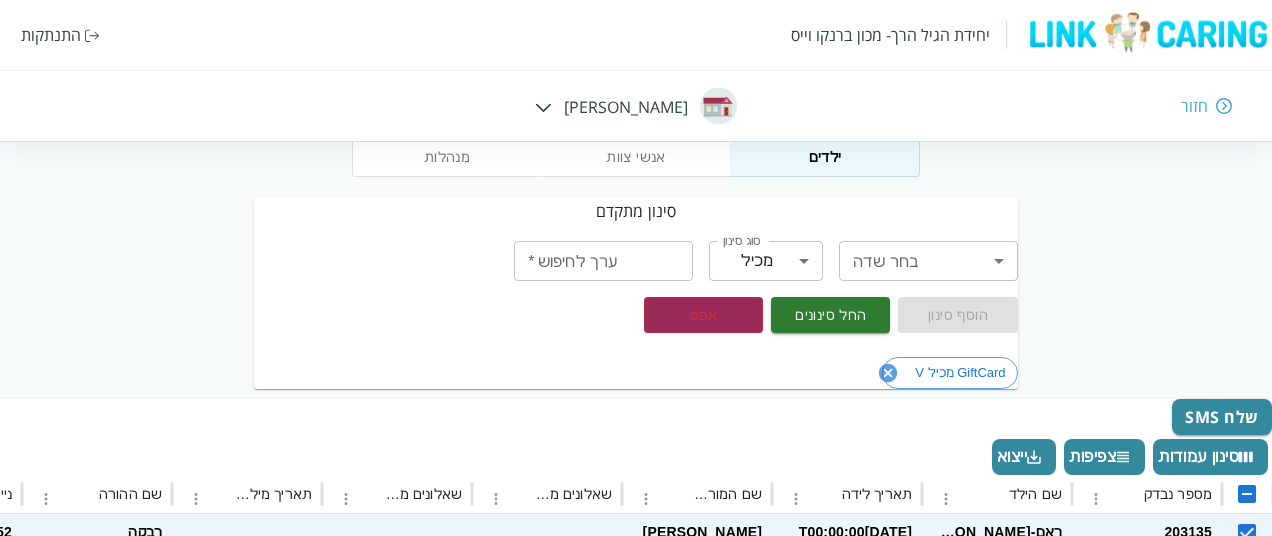 scroll, scrollTop: 115, scrollLeft: 0, axis: vertical 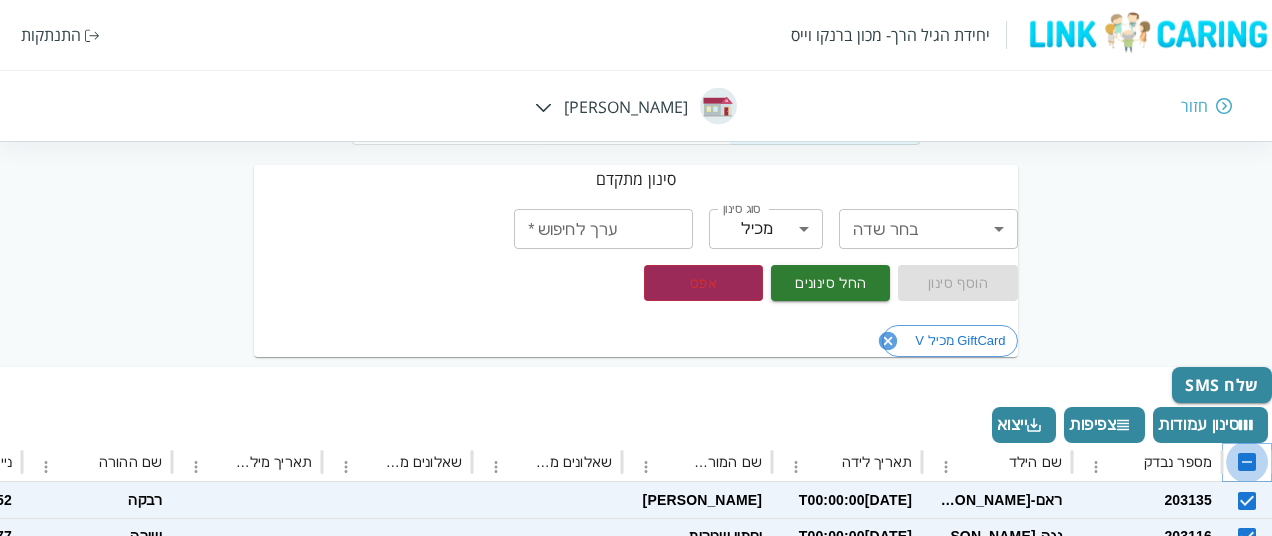 click at bounding box center (1247, 462) 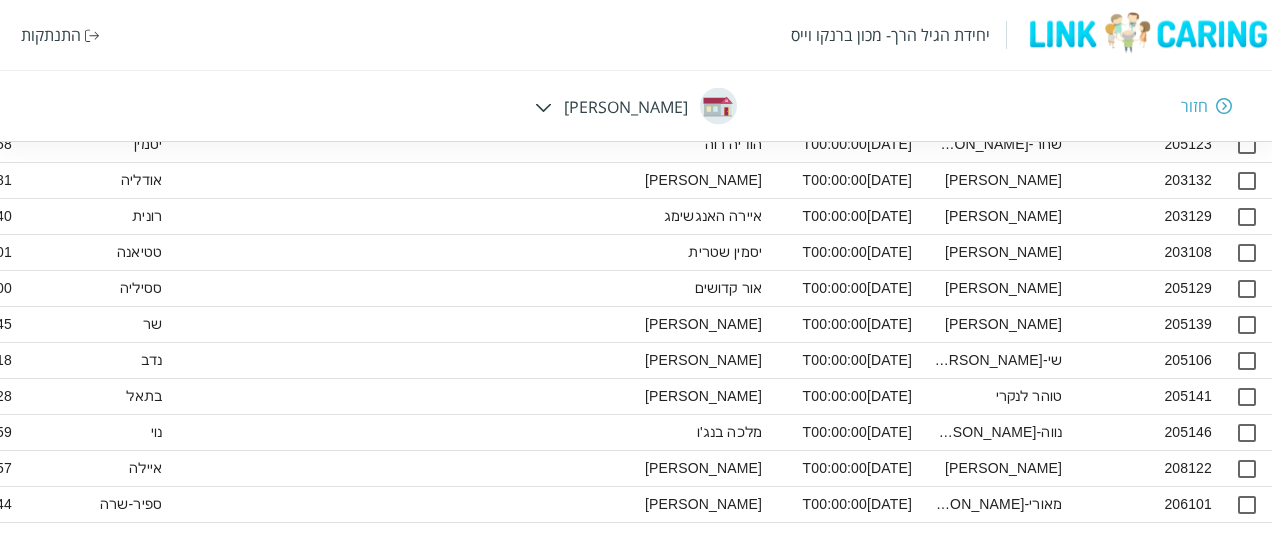 scroll, scrollTop: 620, scrollLeft: 0, axis: vertical 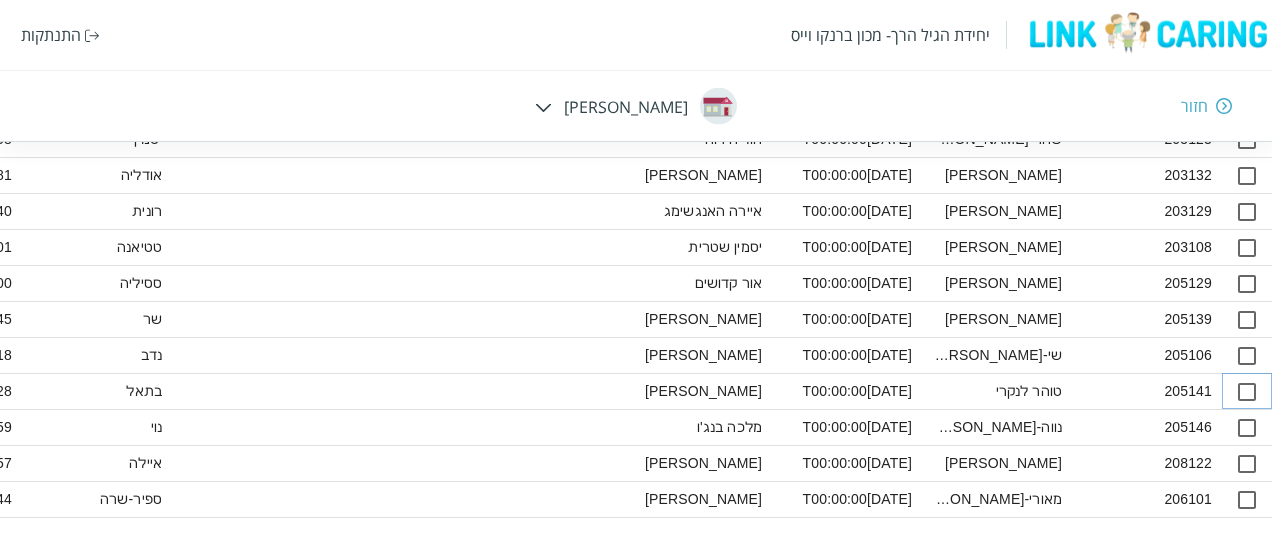 click at bounding box center [1247, 392] 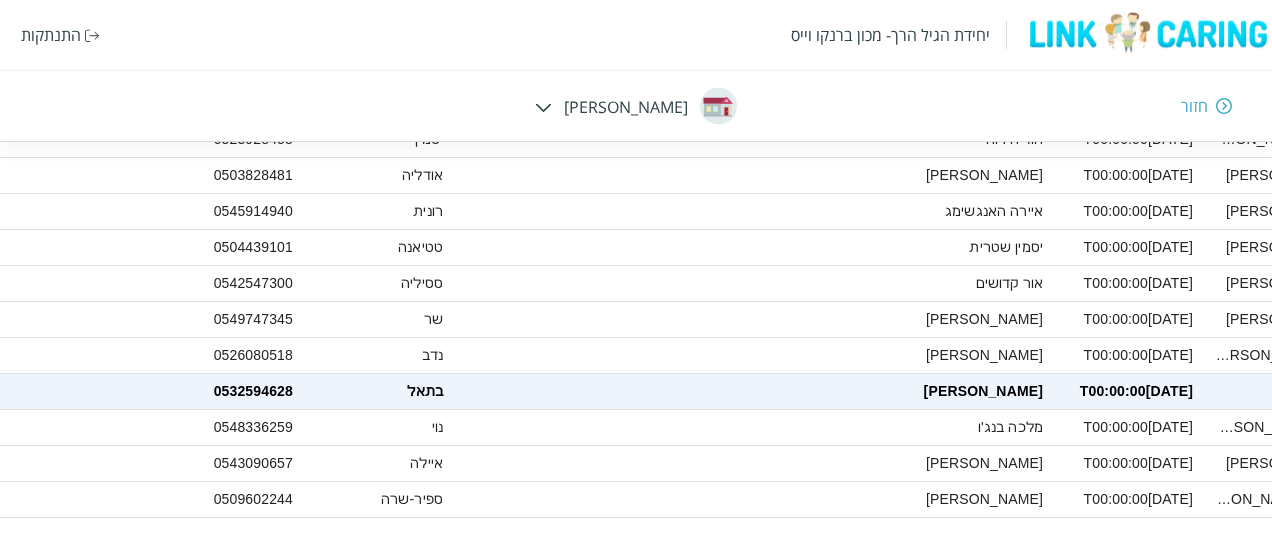 scroll, scrollTop: 620, scrollLeft: 0, axis: vertical 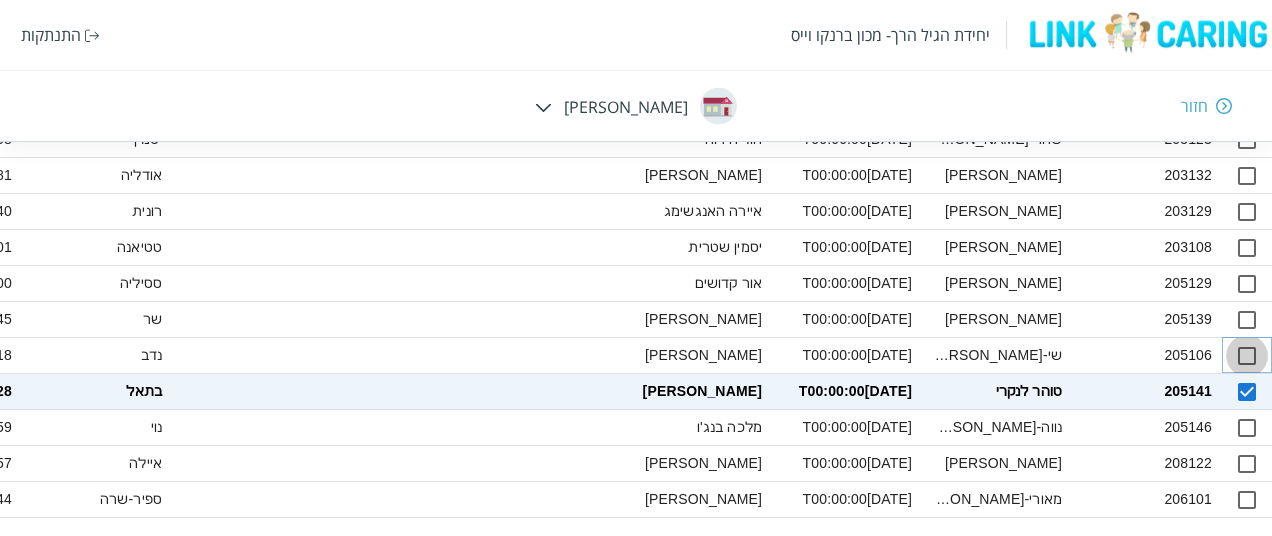 click at bounding box center [1247, 356] 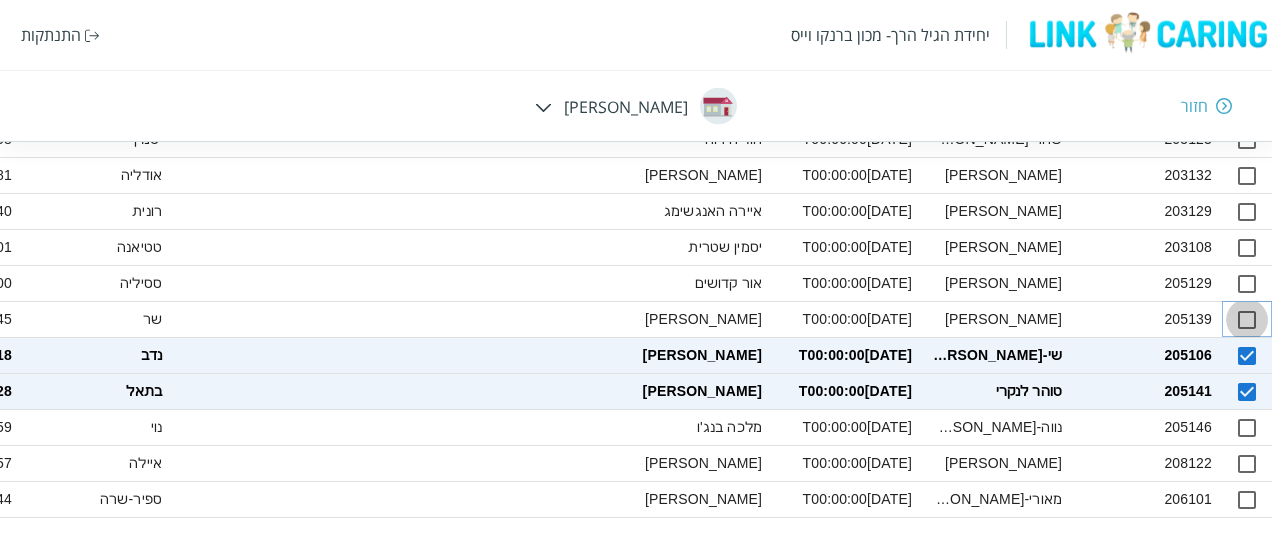 click at bounding box center (1247, 320) 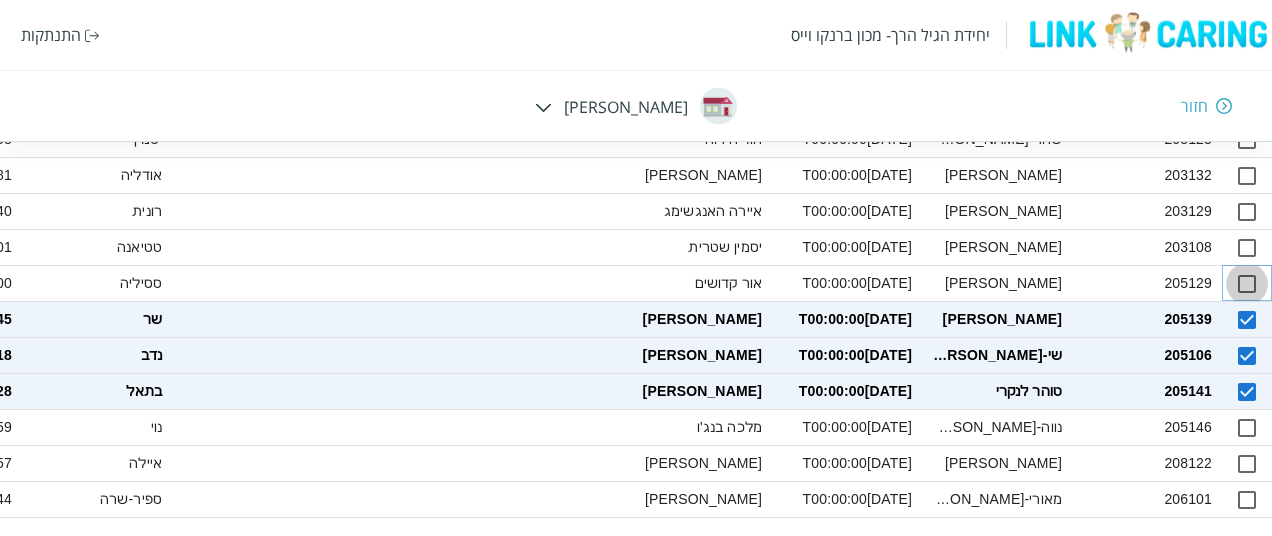 click at bounding box center (1247, 284) 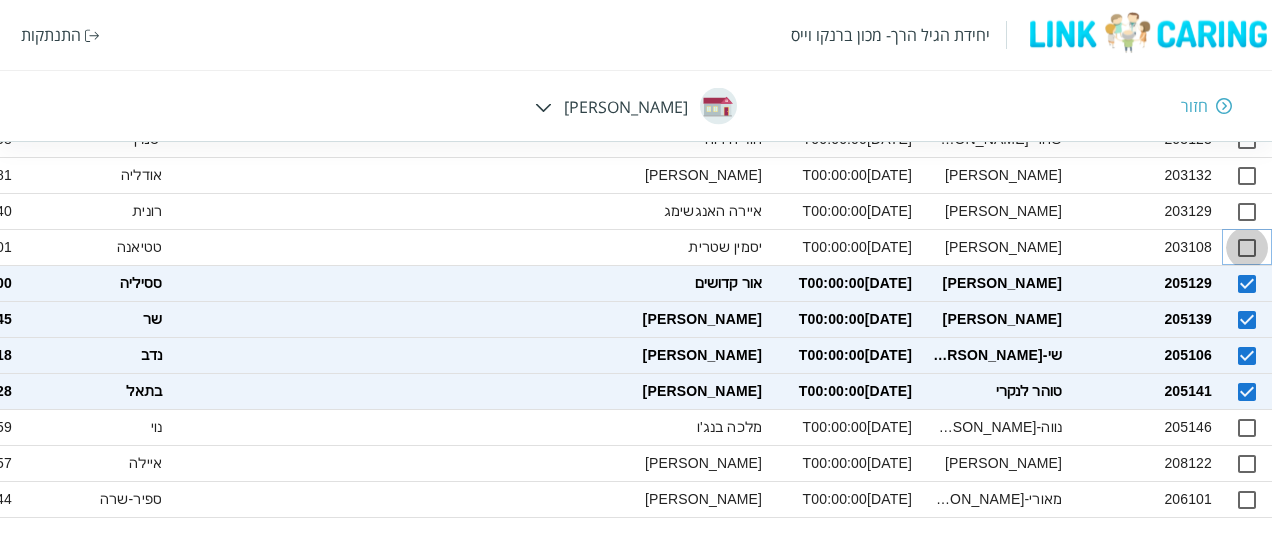 click at bounding box center [1247, 248] 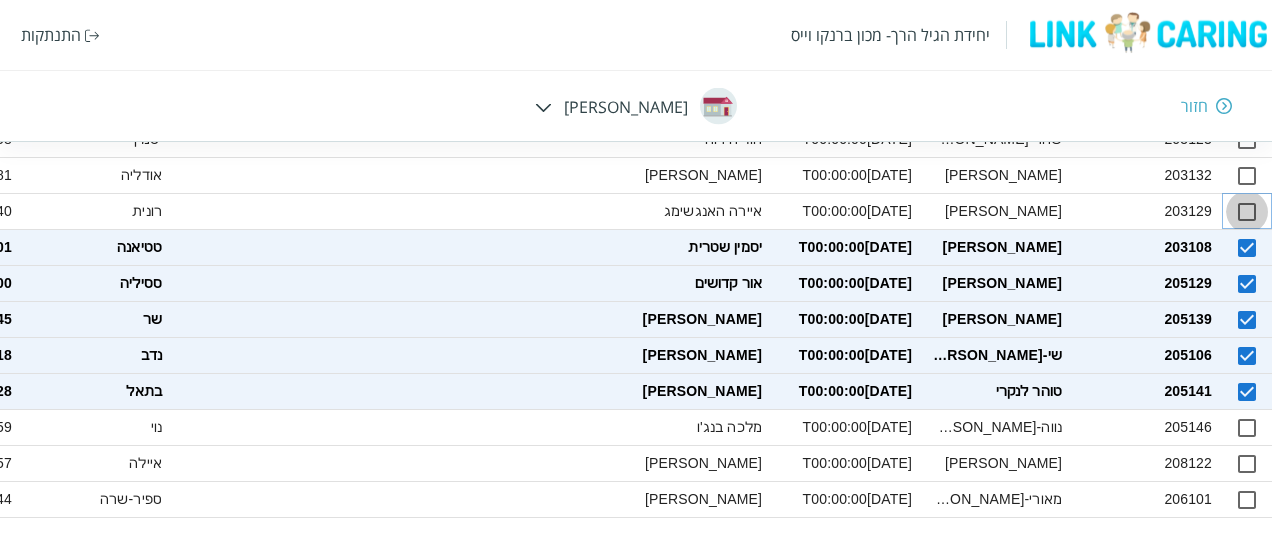 click at bounding box center [1247, 212] 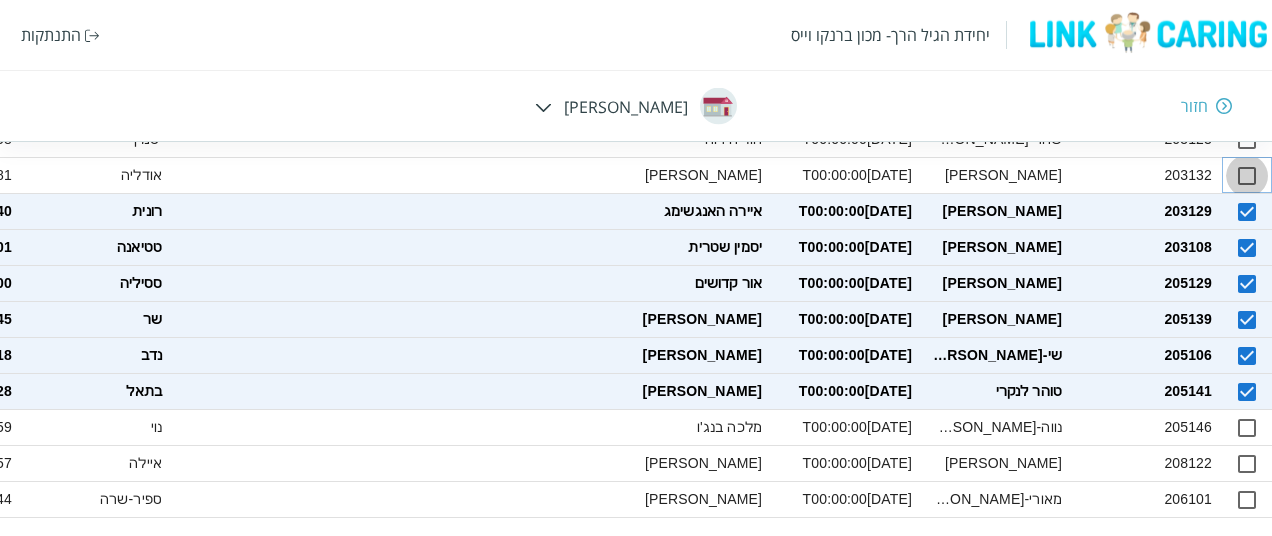 click at bounding box center [1247, 176] 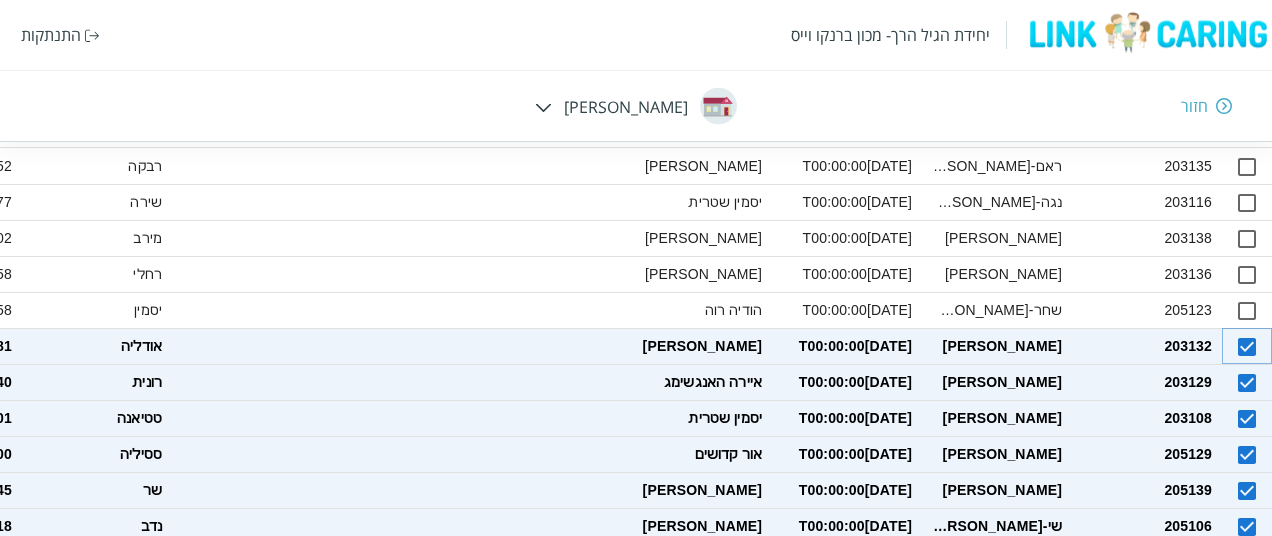scroll, scrollTop: 448, scrollLeft: 0, axis: vertical 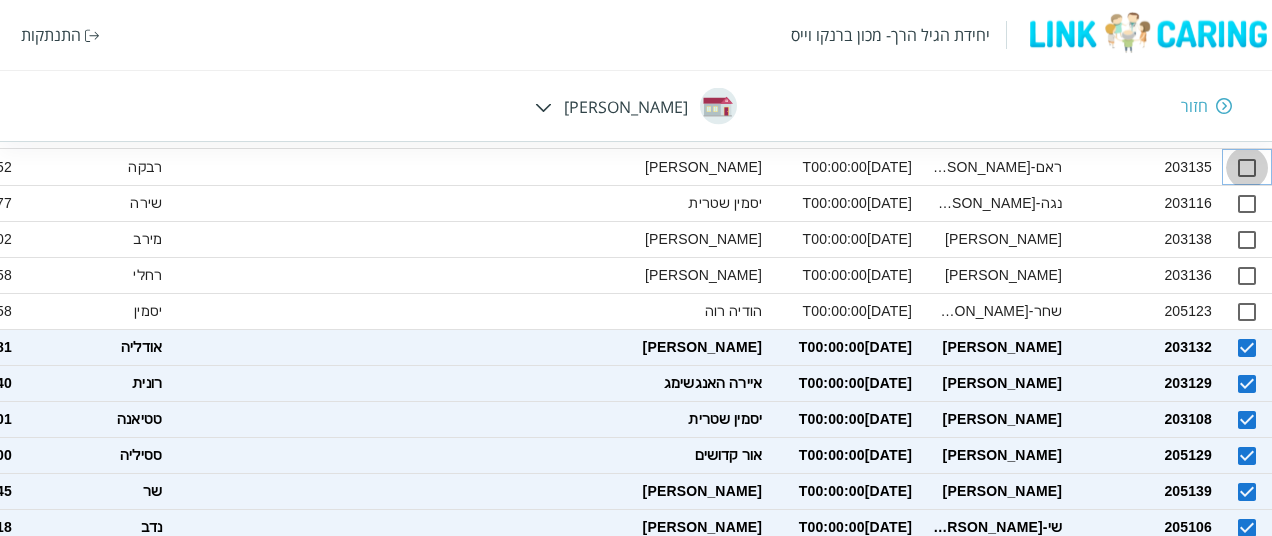 click at bounding box center [1247, 168] 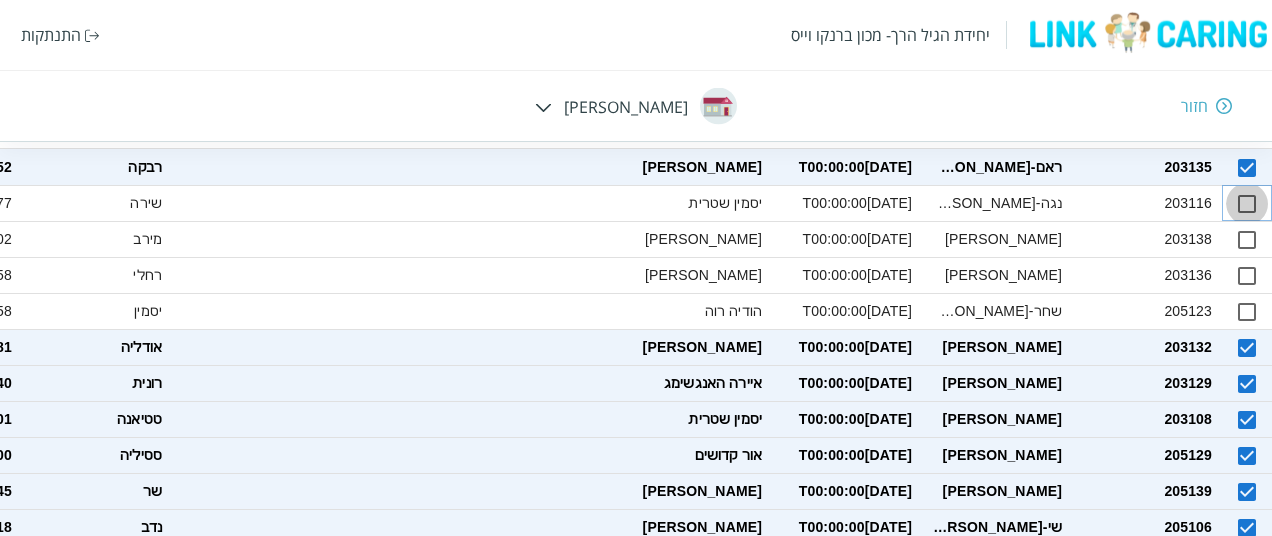 click at bounding box center (1247, 204) 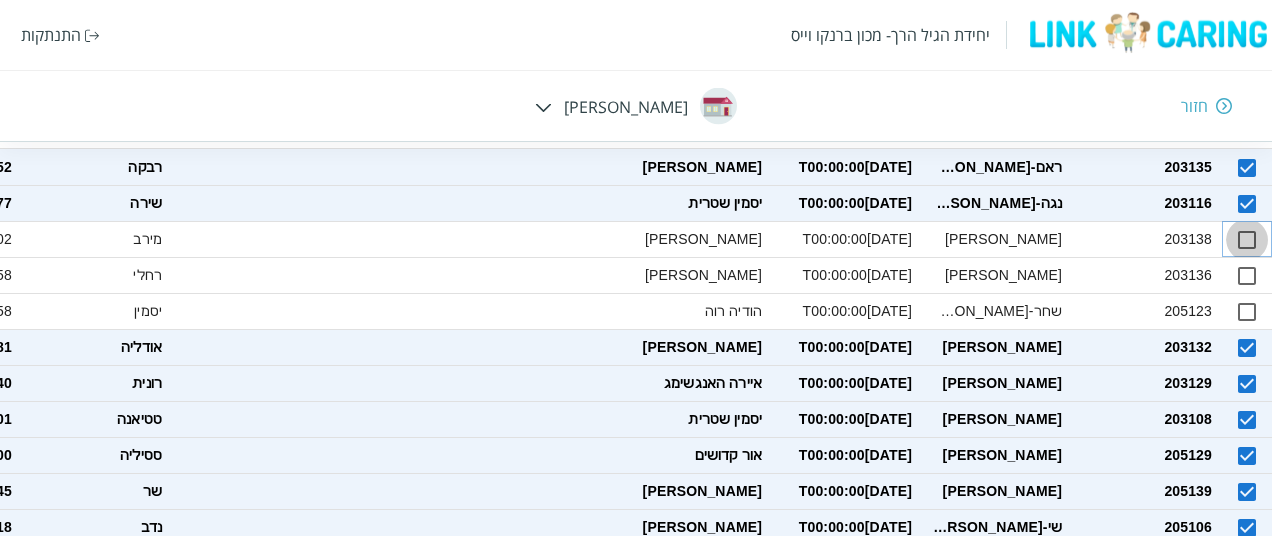 click at bounding box center (1247, 240) 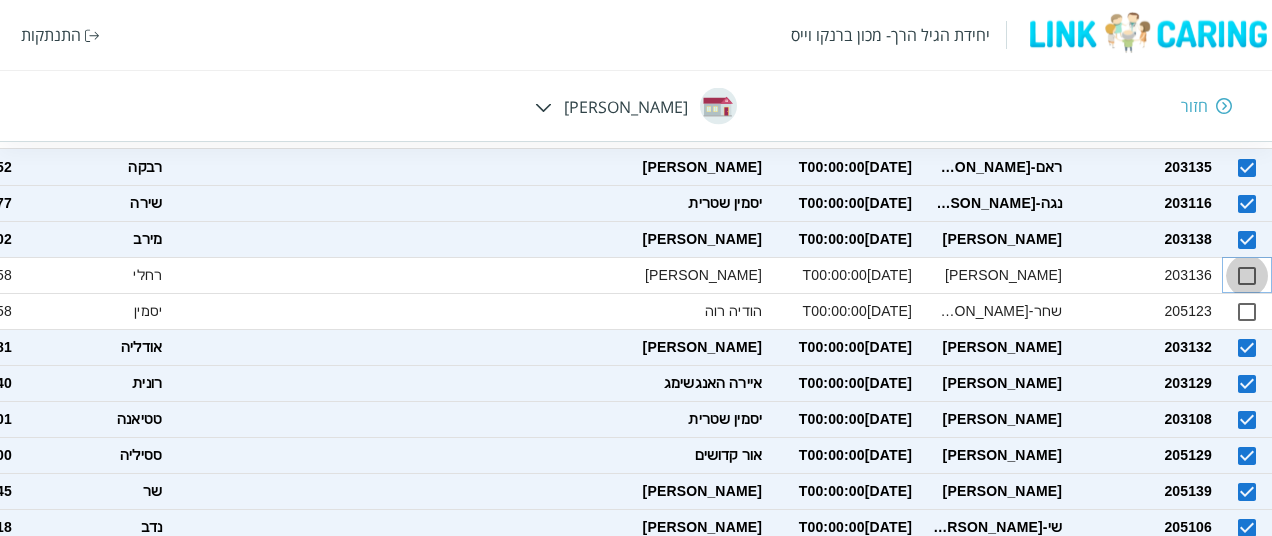 click at bounding box center (1247, 276) 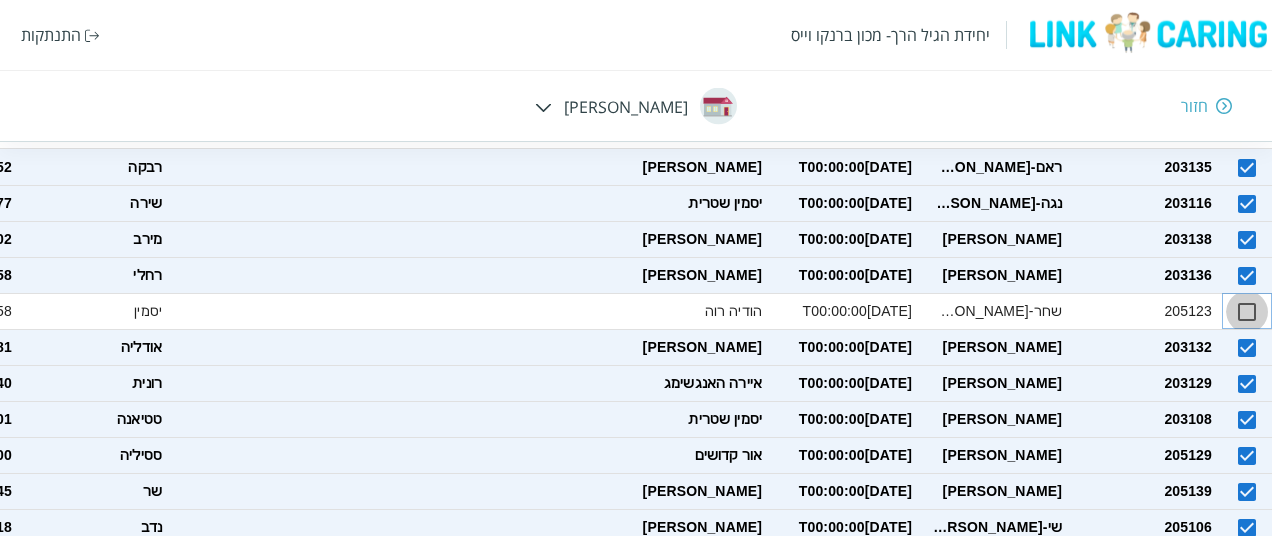 click at bounding box center [1247, 312] 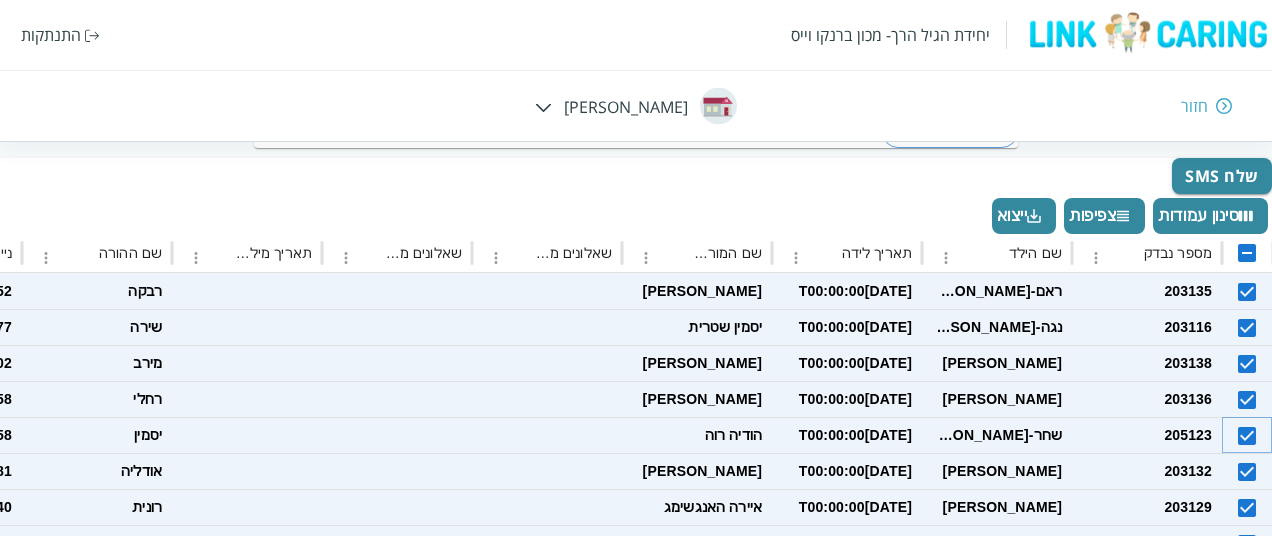 scroll, scrollTop: 323, scrollLeft: 0, axis: vertical 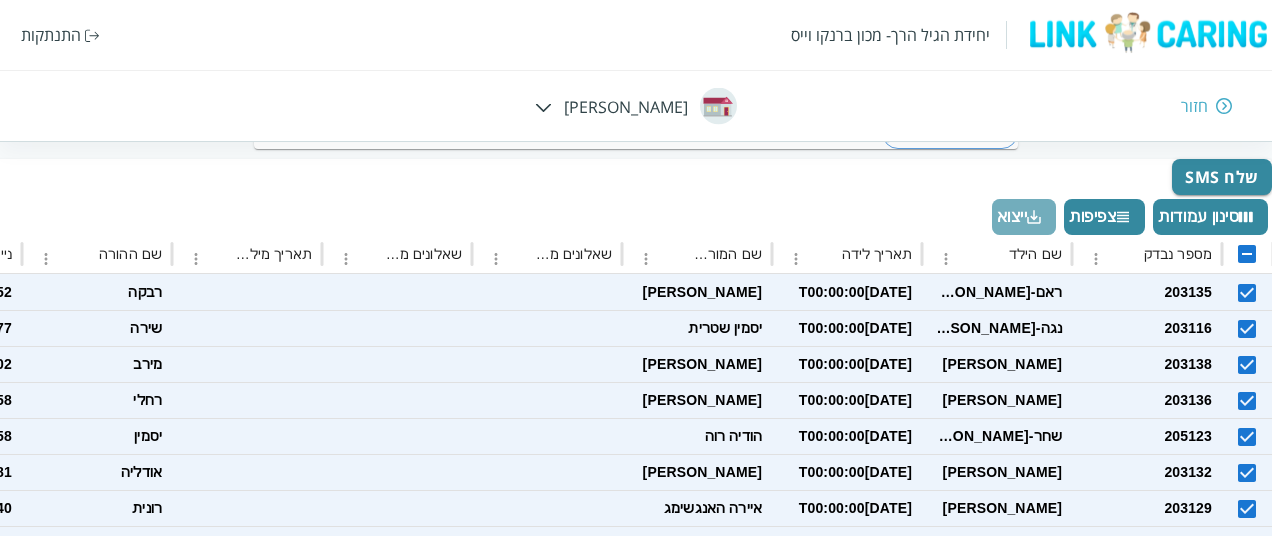 click 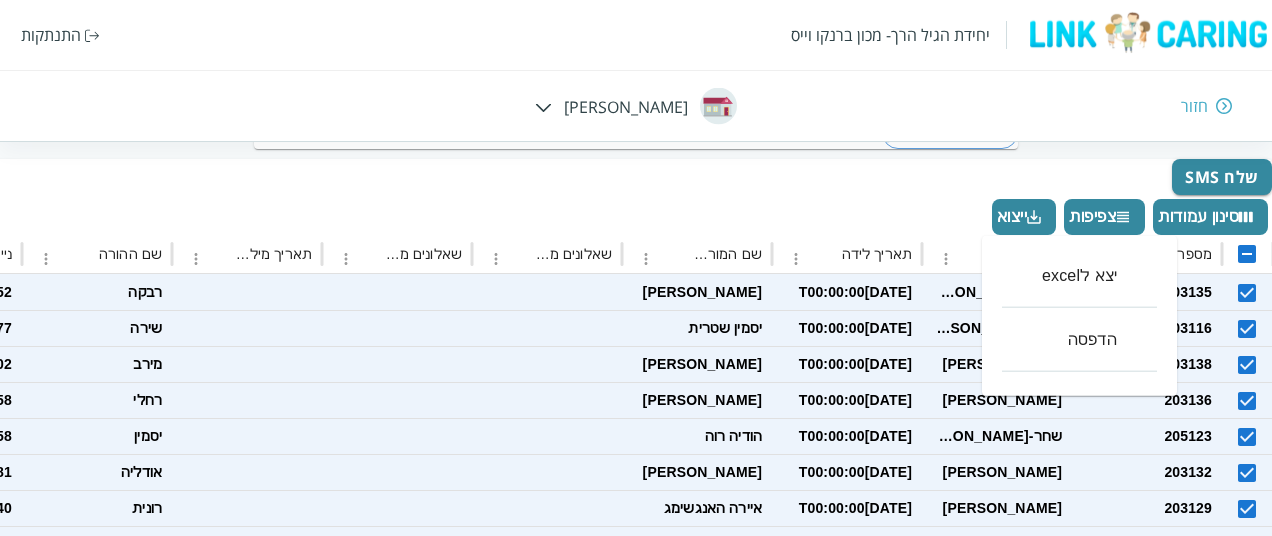 click on "יצא לexcel" at bounding box center [1079, 276] 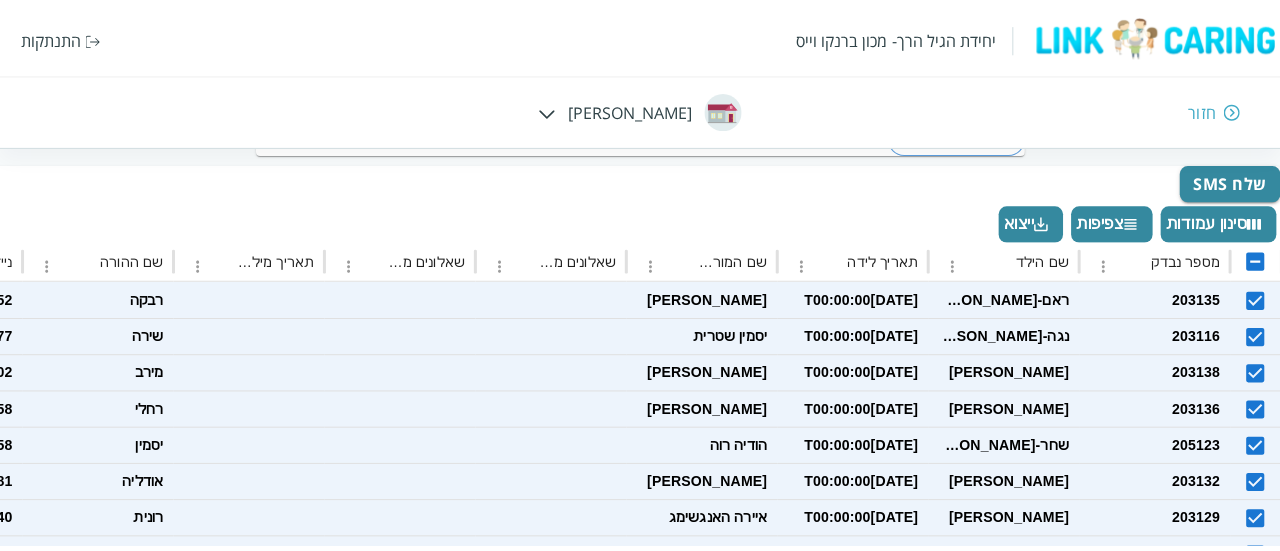 scroll, scrollTop: 0, scrollLeft: 0, axis: both 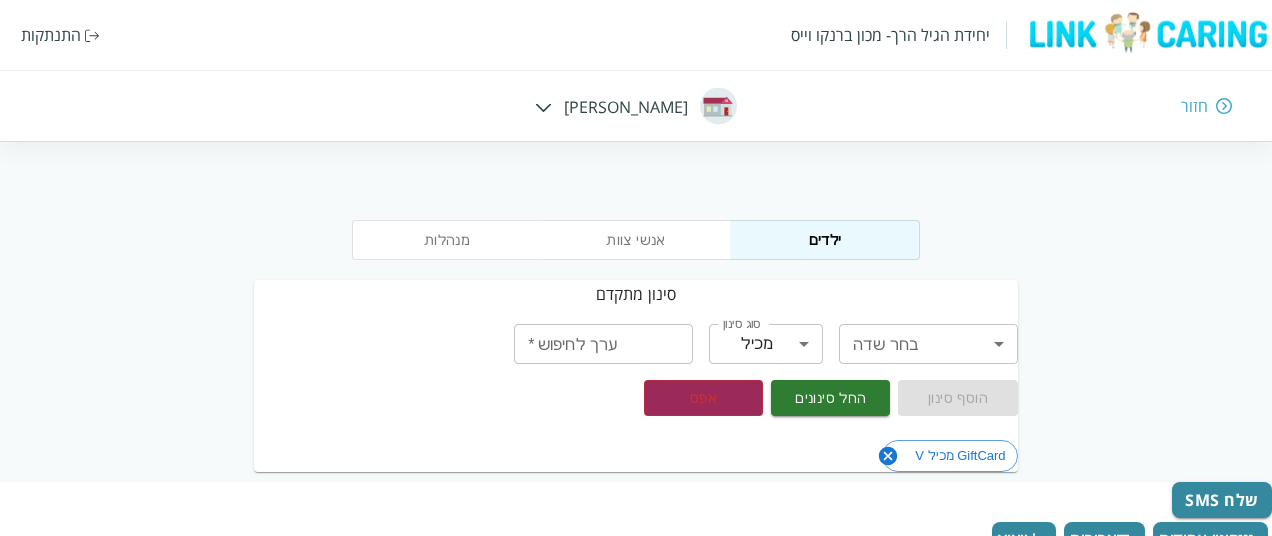 click 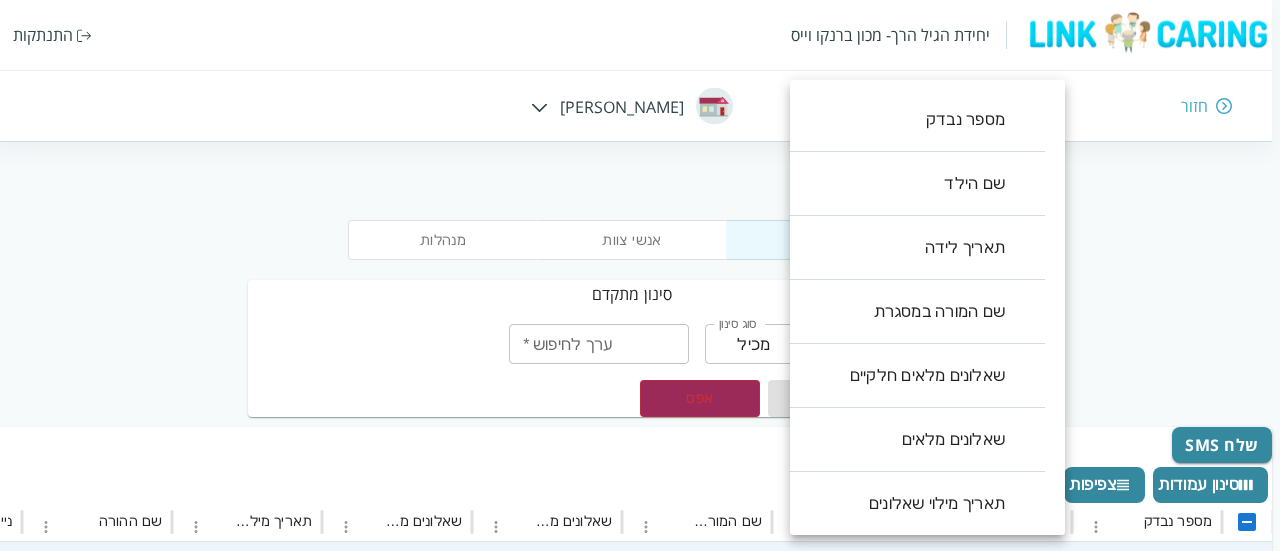 click on "יחידת הגיל הרך- מכון ברנקו וייס התנתקות חזור חיה חבד מנהלות אנשי צוות ילדים סינון מתקדם בחר שדה ​ בחר שדה סוג סינון מכיל contains סוג סינון ערך לחיפוש   * ערך לחיפוש   * הוסף סינון החל סינונים אפס שלח SMS   סינון עמודות  צפיפות ייצוא מספר נבדק שם הילד תאריך לידה שם המורה במסגרת שאלונים מלאים חלקיים שאלונים מלאים תאריך מילוי שאלונים שם ההורה נייד אימייל ההורה ParentChildQstFull שאלונים אישיים מלאים שאלונים מלאים חלקיים תאריך מילוי שאלונים GiftCard שם הכיתה שם המסגרת 203135 ראם-נהוראי קוקויב  2023-01-24T00:00:00 רינה חונגסאי רבקה 0503425252 V V 2025-07-02T05:45:59.29 V פעוטות מיקה 1 203116 נגה-עליזה הורוביץ    V V V" at bounding box center [636, 664] 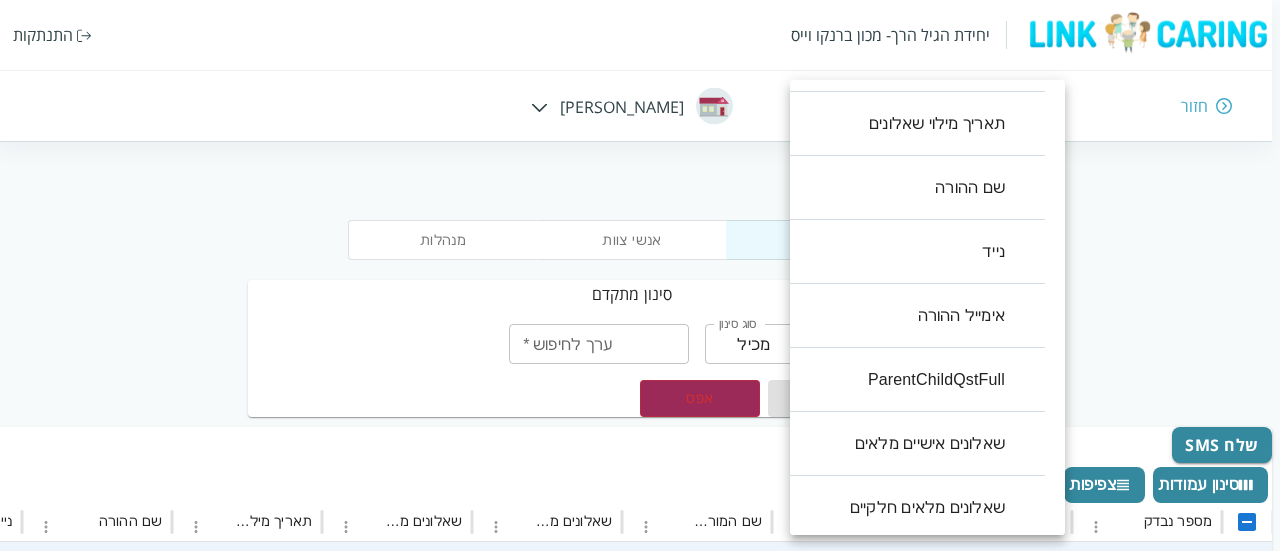 scroll, scrollTop: 640, scrollLeft: 0, axis: vertical 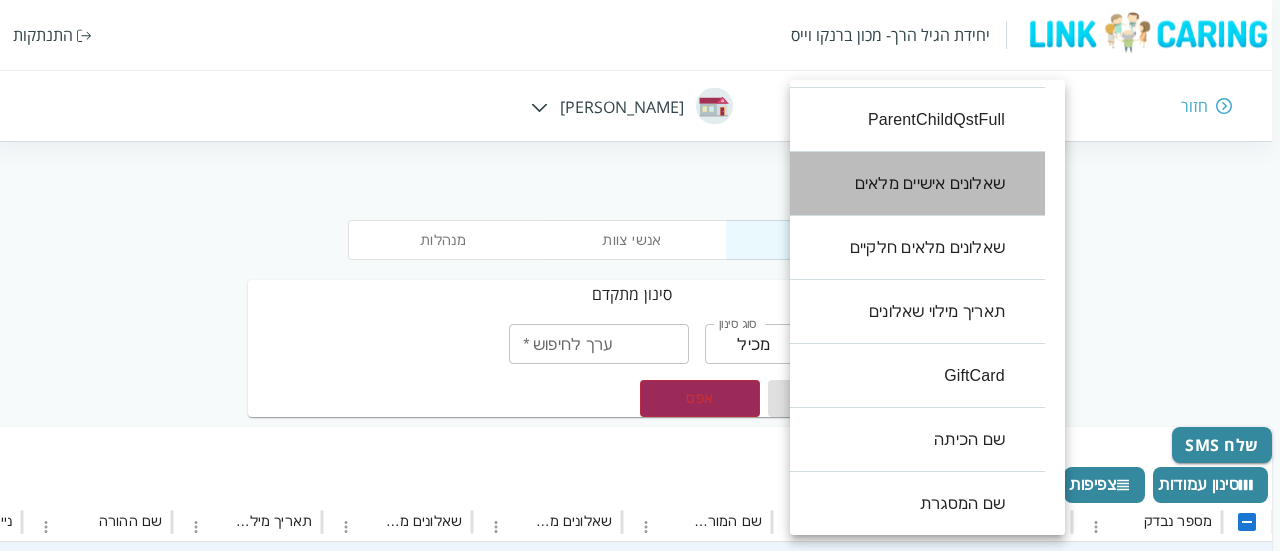 click on "שאלונים אישיים מלאים" at bounding box center (907, 184) 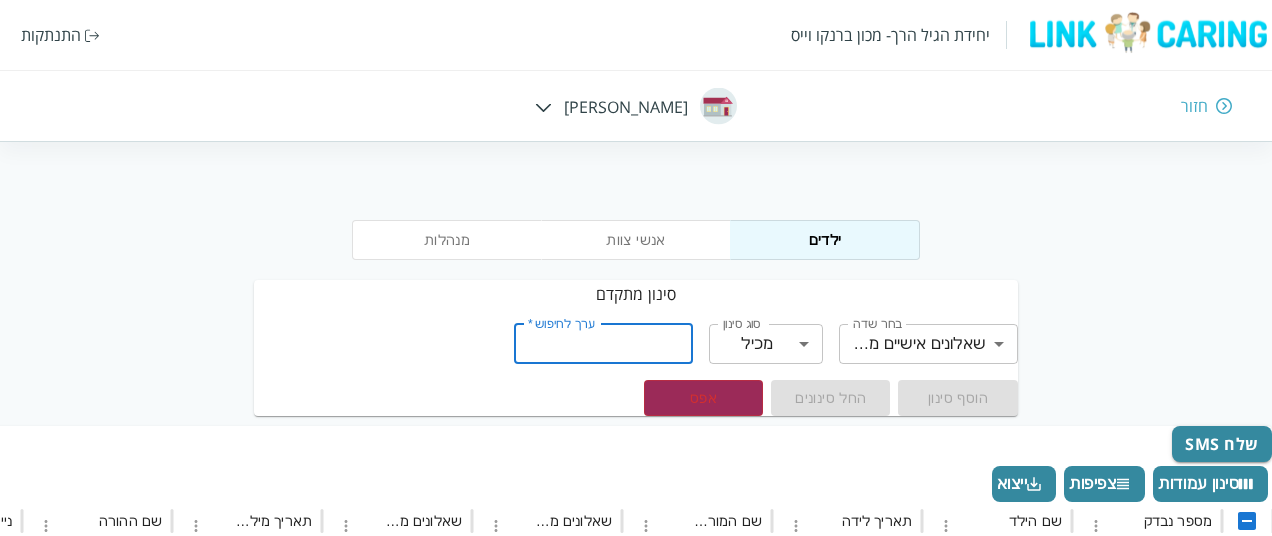 click on "ערך לחיפוש   *" at bounding box center [603, 344] 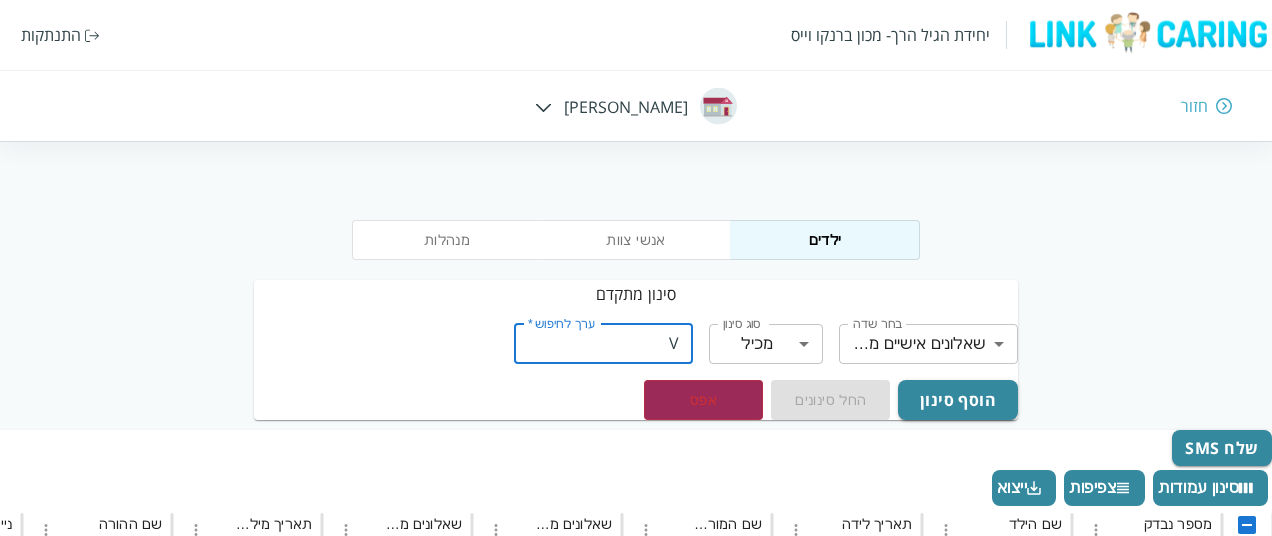 type on "V" 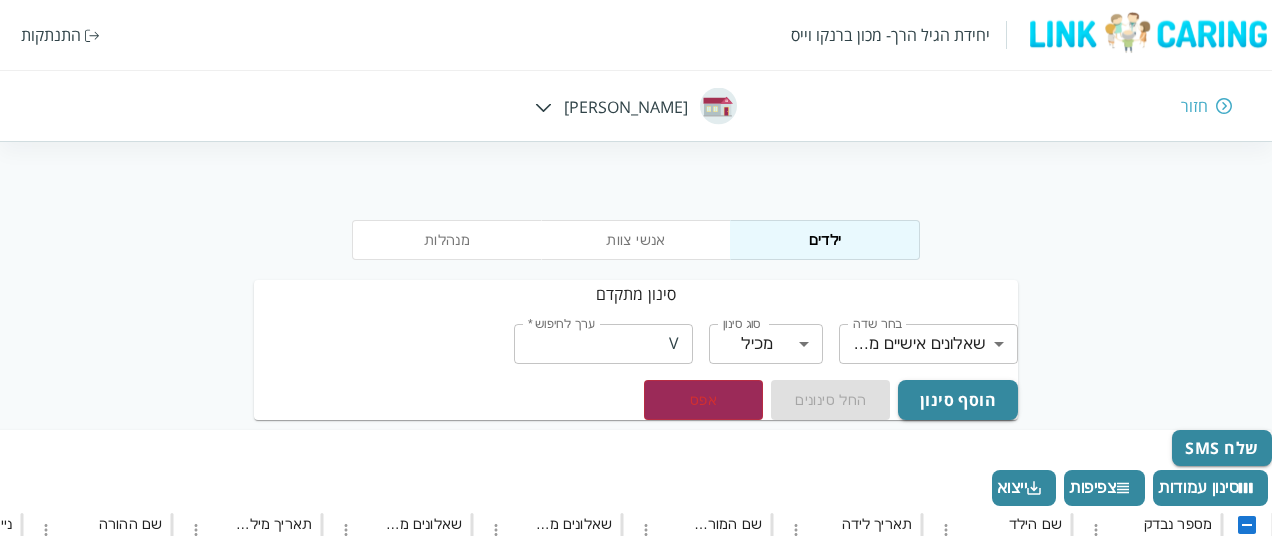 click on "מנהלות אנשי צוות ילדים סינון מתקדם בחר שדה שאלונים אישיים מלאים ParentPersonalQstFull בחר שדה סוג סינון מכיל contains סוג סינון ערך לחיפוש   * V ערך לחיפוש   * הוסף סינון החל סינונים אפס שלח SMS   סינון עמודות  צפיפות ייצוא מספר נבדק שם הילד תאריך לידה שם המורה במסגרת שאלונים מלאים חלקיים שאלונים מלאים תאריך מילוי שאלונים שם ההורה נייד אימייל ההורה ParentChildQstFull שאלונים אישיים מלאים שאלונים מלאים חלקיים תאריך מילוי שאלונים GiftCard שם הכיתה שם המסגרת 203135 ראם-נהוראי קוקויב  2023-01-24T00:00:00 רינה חונגסאי רבקה 0503425252 V V 2025-07-02T05:45:59.29 V פעוטות מיקה 1 203116 נגה-עליזה הורוביץ    2024-02-22T00:00:00 יסמין שטרית" at bounding box center [636, 665] 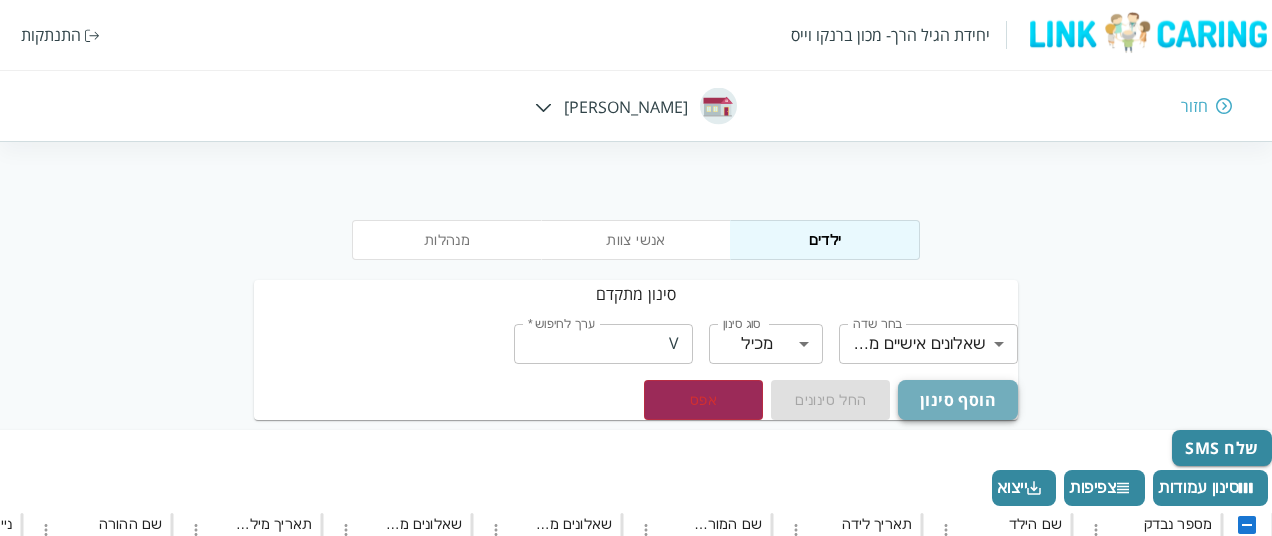 click on "הוסף סינון" at bounding box center [957, 400] 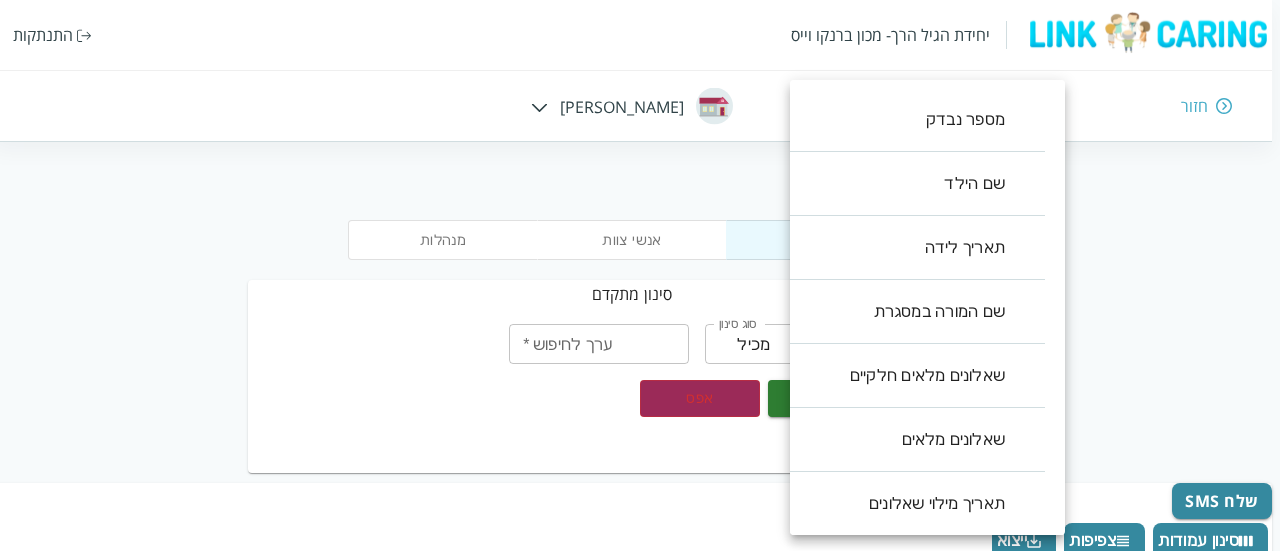 click on "יחידת הגיל הרך- מכון ברנקו וייס התנתקות חזור חיה חבד מנהלות אנשי צוות ילדים סינון מתקדם בחר שדה ​ בחר שדה סוג סינון מכיל contains סוג סינון ערך לחיפוש   * ערך לחיפוש   * הוסף סינון החל סינונים אפס שאלונים אישיים מלאים מכיל V שלח SMS   סינון עמודות  צפיפות ייצוא מספר נבדק שם הילד תאריך לידה שם המורה במסגרת שאלונים מלאים חלקיים שאלונים מלאים תאריך מילוי שאלונים שם ההורה נייד אימייל ההורה ParentChildQstFull שאלונים אישיים מלאים שאלונים מלאים חלקיים תאריך מילוי שאלונים GiftCard שם הכיתה שם המסגרת 203135 ראם-נהוראי קוקויב  2023-01-24T00:00:00 רינה חונגסאי רבקה 0503425252 V V 2025-07-02T05:45:59.29 V פעוטות מיקה 1" at bounding box center (636, 692) 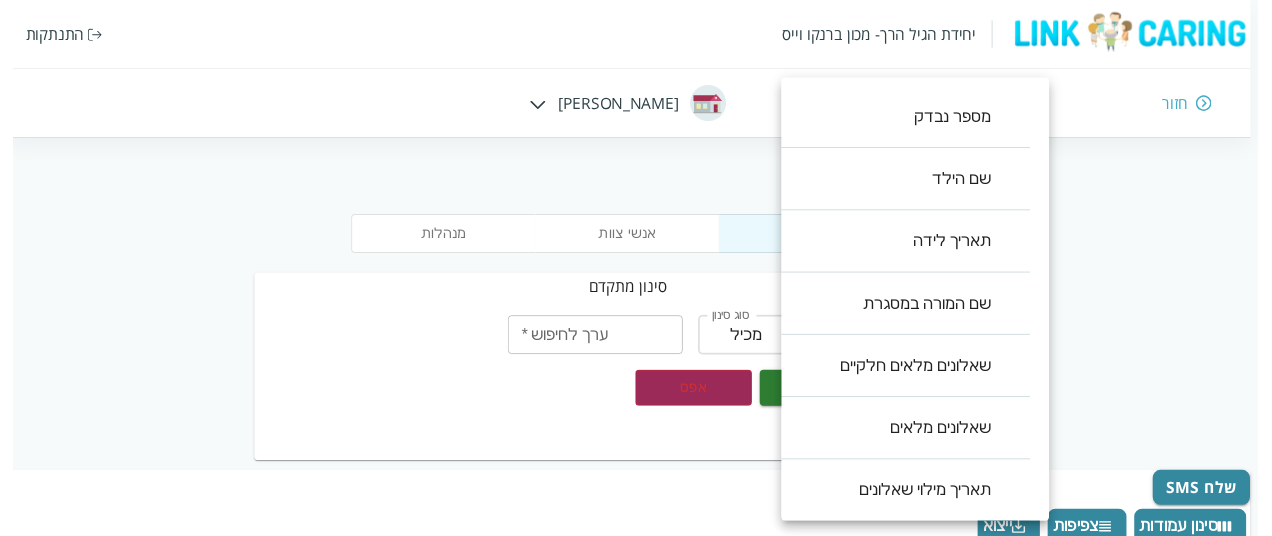 scroll, scrollTop: 640, scrollLeft: 0, axis: vertical 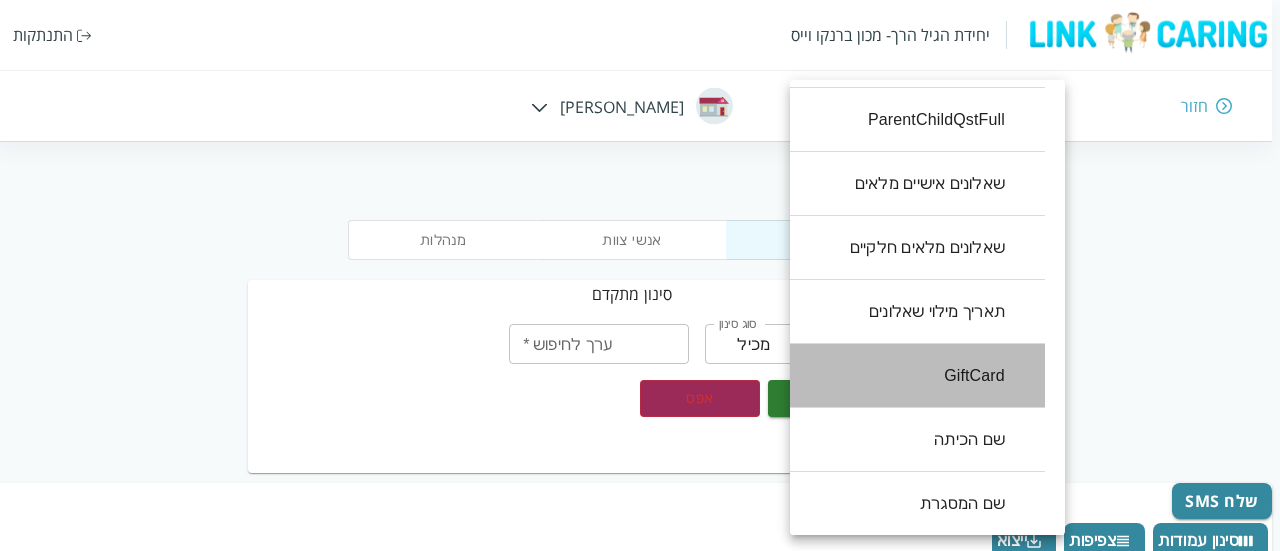 click on "GiftCard" at bounding box center (907, 376) 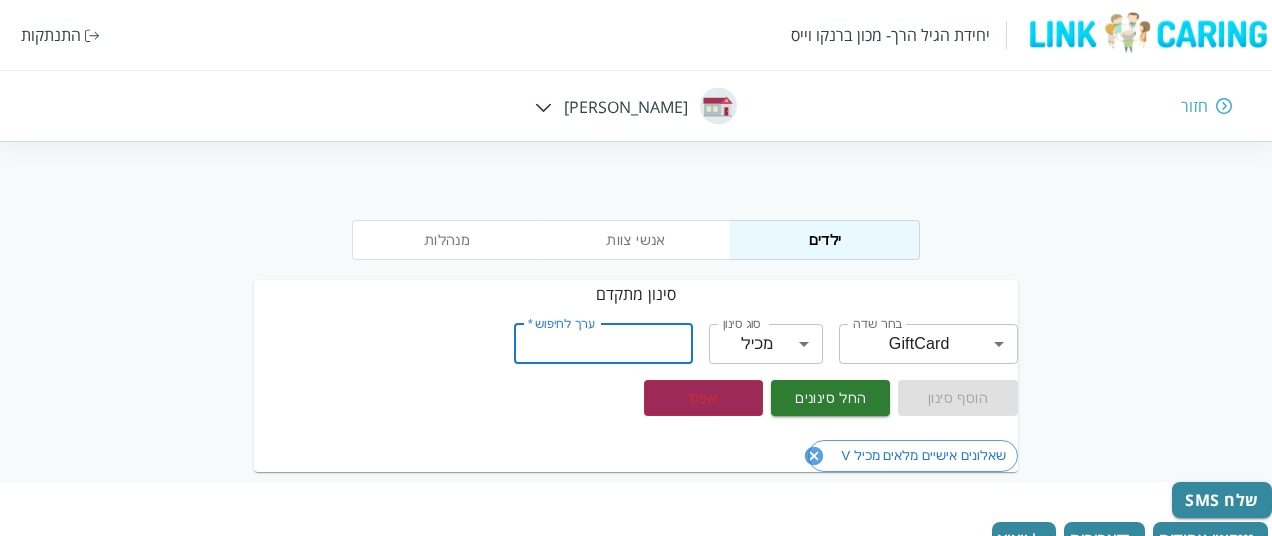click on "ערך לחיפוש   *" at bounding box center (603, 344) 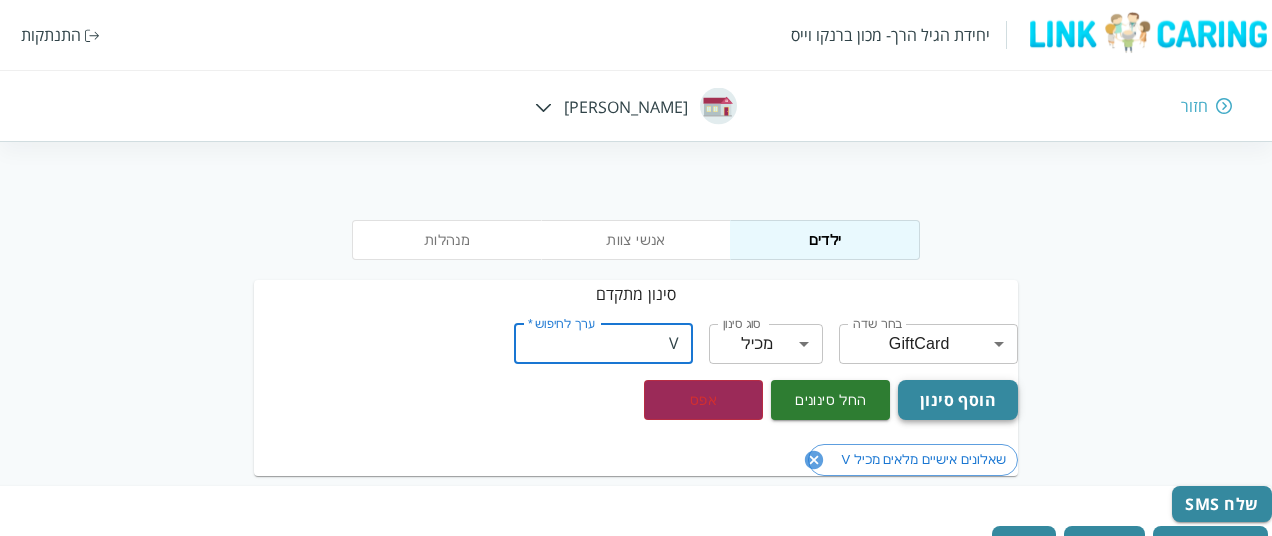 type on "V" 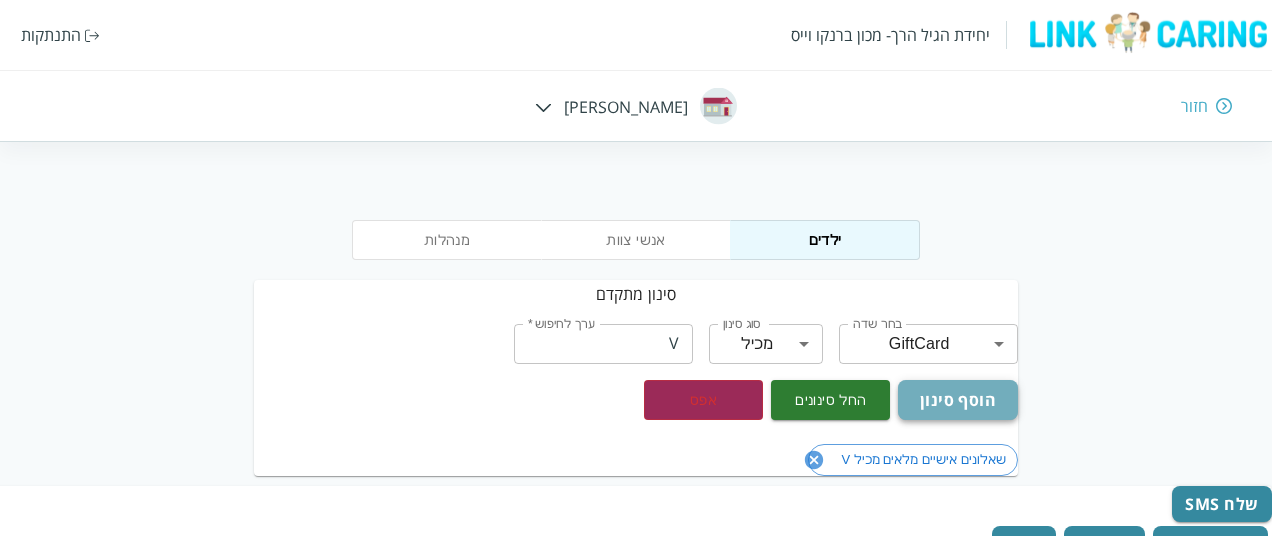 click on "הוסף סינון" at bounding box center (957, 400) 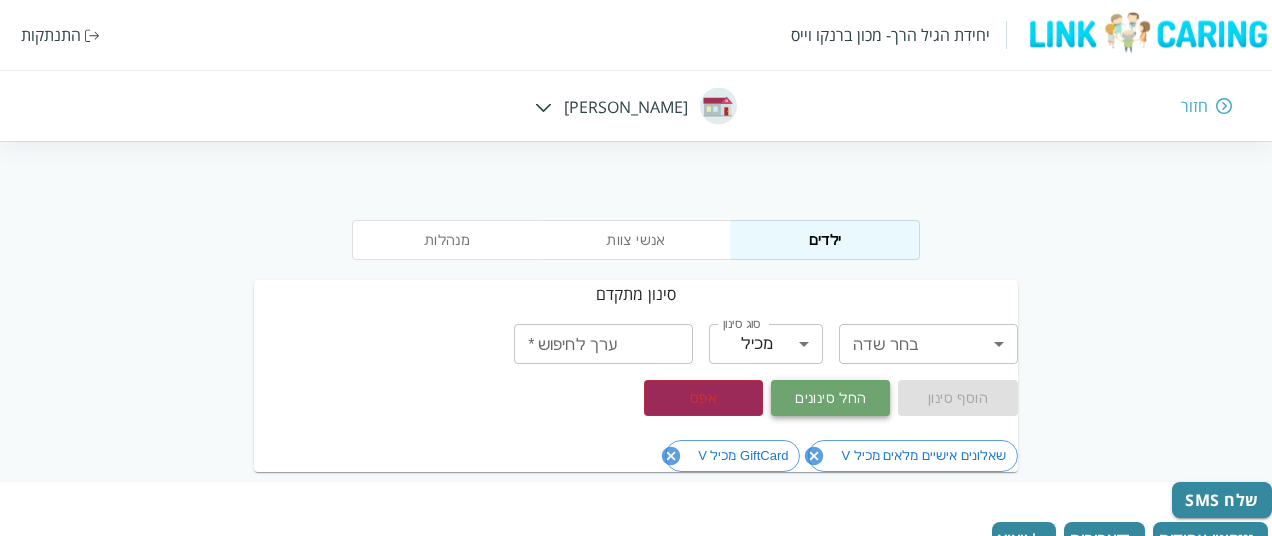 click on "החל סינונים" at bounding box center [830, 398] 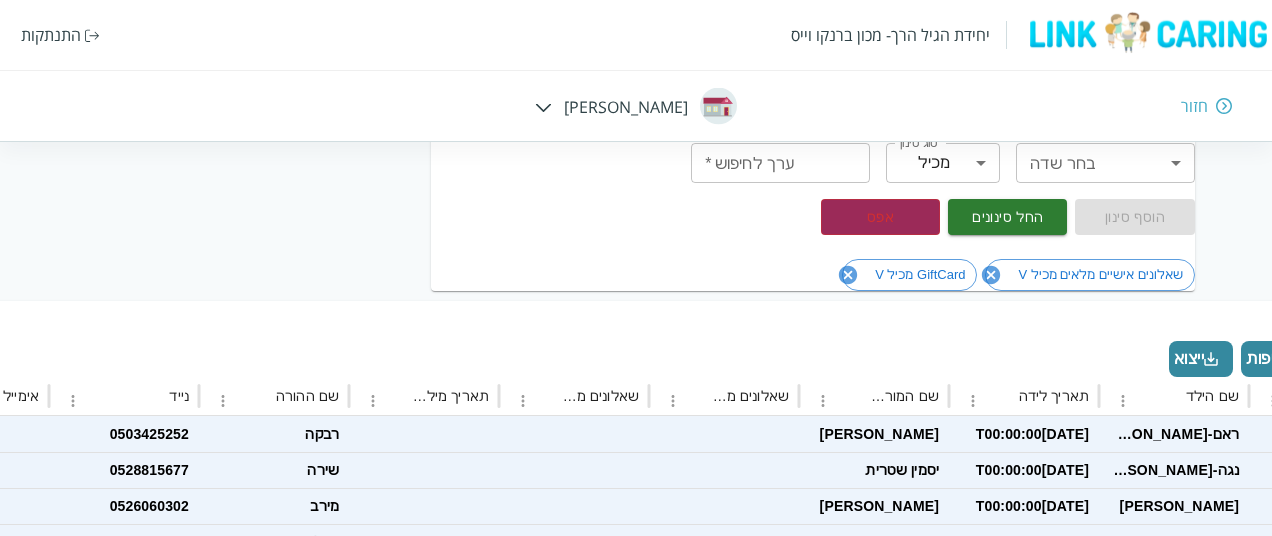 scroll, scrollTop: 181, scrollLeft: 0, axis: vertical 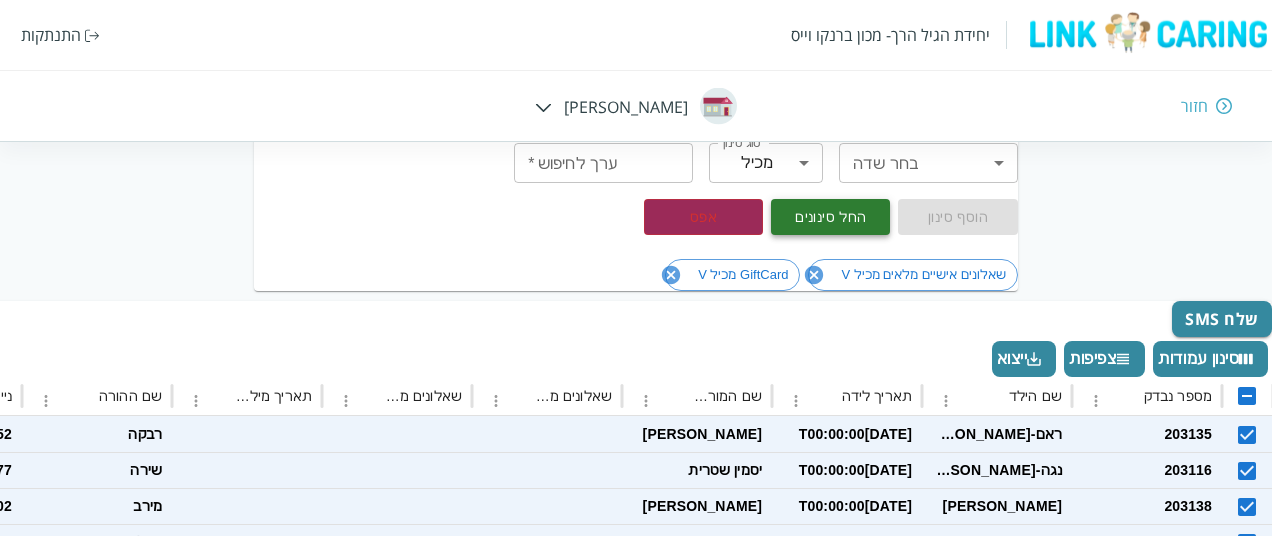 click on "החל סינונים" at bounding box center (830, 217) 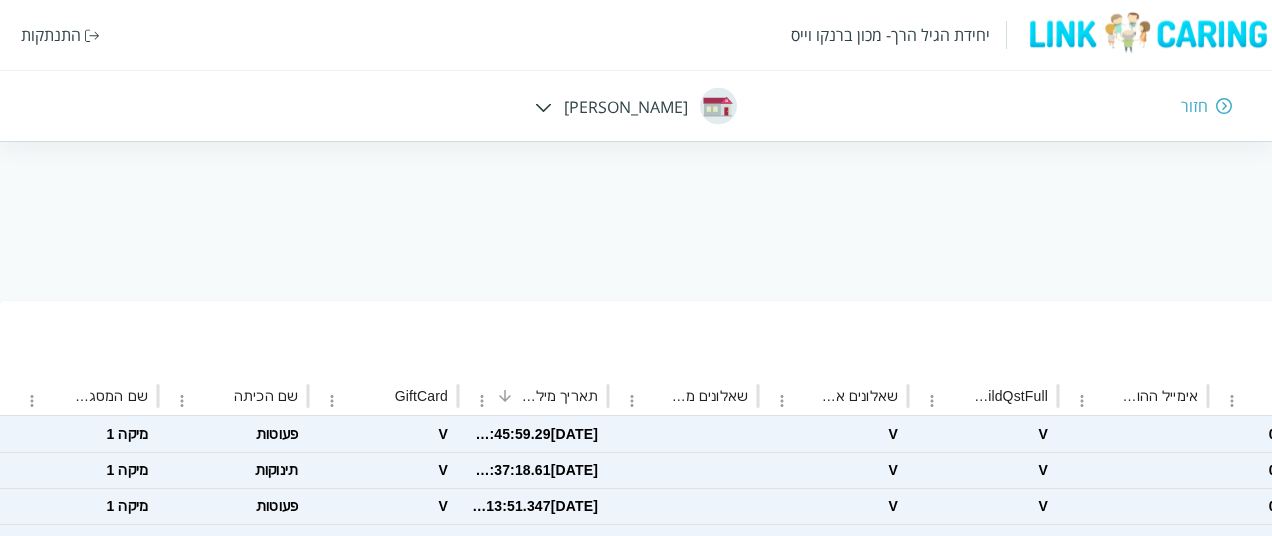 scroll, scrollTop: 694, scrollLeft: -1336, axis: both 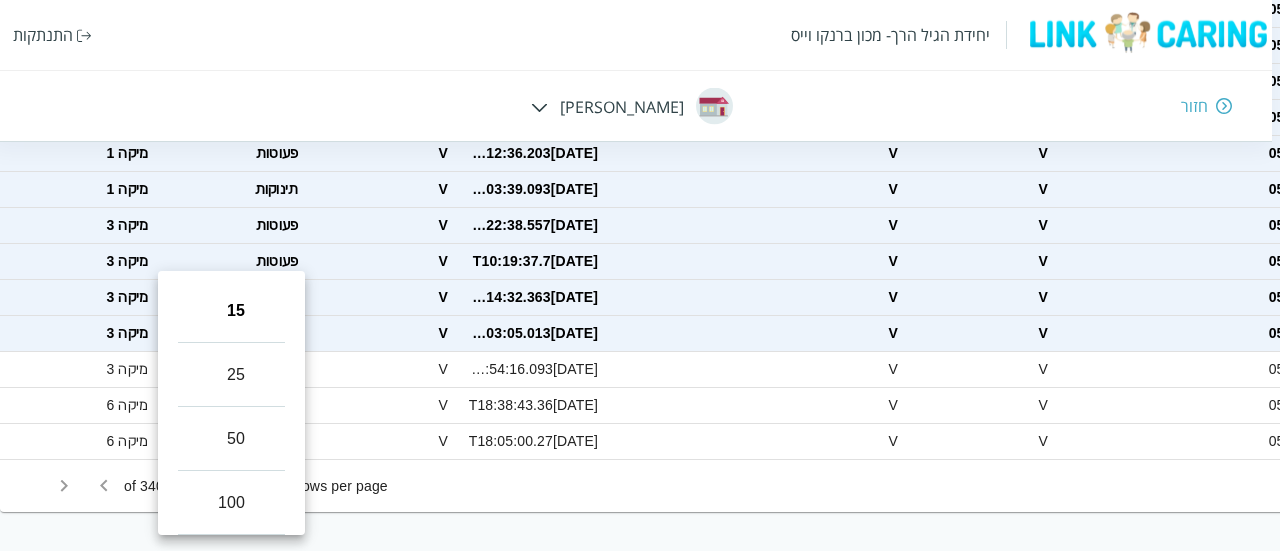 click on "יחידת הגיל הרך- מכון ברנקו וייס התנתקות חזור חיה חבד מנהלות אנשי צוות ילדים סינון מתקדם בחר שדה ​ בחר שדה סוג סינון מכיל contains סוג סינון ערך לחיפוש   * ערך לחיפוש   * הוסף סינון החל סינונים אפס שאלונים אישיים מלאים מכיל V GiftCard מכיל V שלח SMS   סינון עמודות  צפיפות ייצוא מספר נבדק שם הילד תאריך לידה שם המורה במסגרת שאלונים מלאים חלקיים שאלונים מלאים תאריך מילוי שאלונים שם ההורה נייד אימייל ההורה ParentChildQstFull שאלונים אישיים מלאים שאלונים מלאים חלקיים תאריך מילוי שאלונים GiftCard שם הכיתה שם המסגרת 203135 ראם-נהוראי קוקויב  2023-01-24T00:00:00 רינה חונגסאי רבקה 0503425252 V V 2025-07-02T05:45:59.29 V V V" at bounding box center [1972, 13] 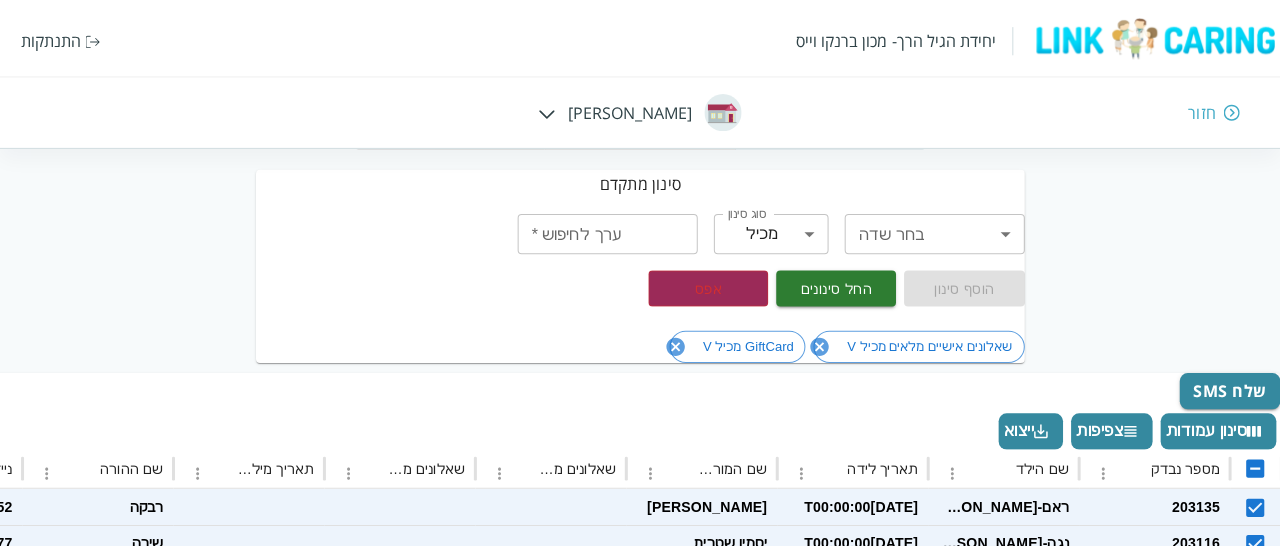 scroll, scrollTop: 110, scrollLeft: 0, axis: vertical 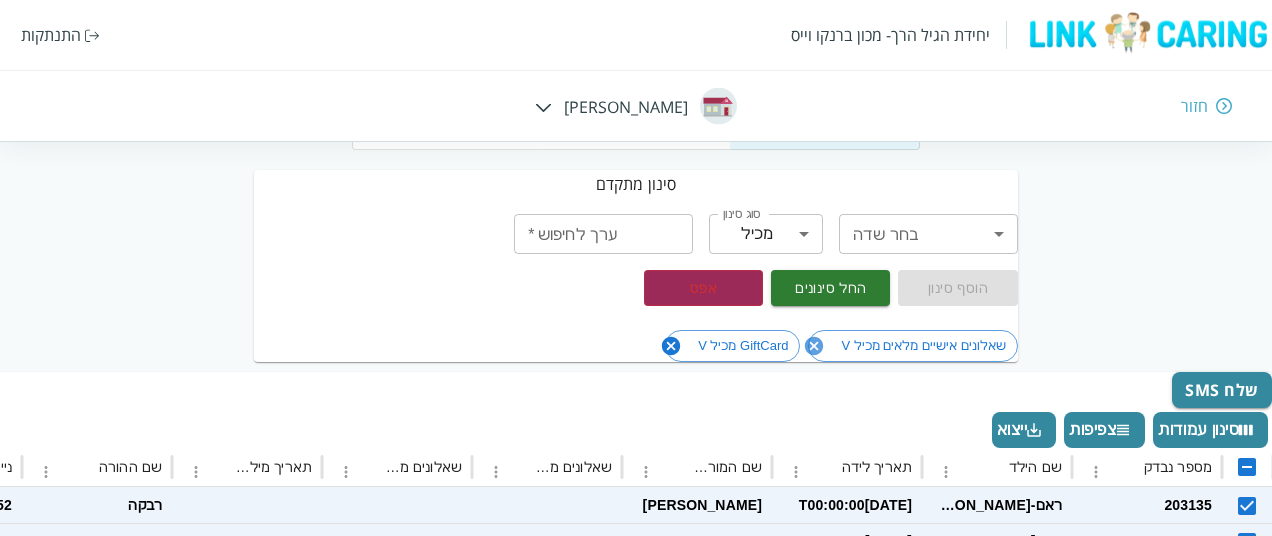 click 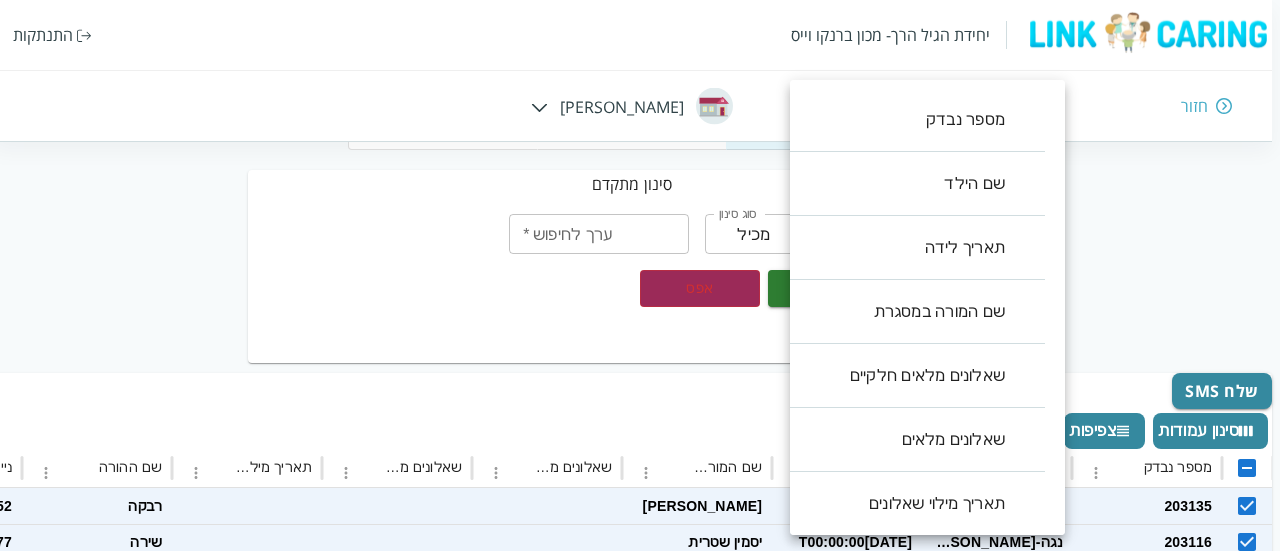 click on "יחידת הגיל הרך- מכון ברנקו וייס התנתקות חזור חיה חבד מנהלות אנשי צוות ילדים סינון מתקדם בחר שדה ​ בחר שדה סוג סינון מכיל contains סוג סינון ערך לחיפוש   * ערך לחיפוש   * הוסף סינון החל סינונים אפס שאלונים אישיים מלאים מכיל V שלח SMS   סינון עמודות  צפיפות ייצוא מספר נבדק שם הילד תאריך לידה שם המורה במסגרת שאלונים מלאים חלקיים שאלונים מלאים תאריך מילוי שאלונים שם ההורה נייד אימייל ההורה ParentChildQstFull שאלונים אישיים מלאים שאלונים מלאים חלקיים תאריך מילוי שאלונים GiftCard שם הכיתה שם המסגרת 203135 ראם-נהוראי קוקויב  2023-01-24T00:00:00 רינה חונגסאי רבקה 0503425252 V V 2025-07-02T05:45:59.29 V פעוטות מיקה 1" at bounding box center [636, 2112] 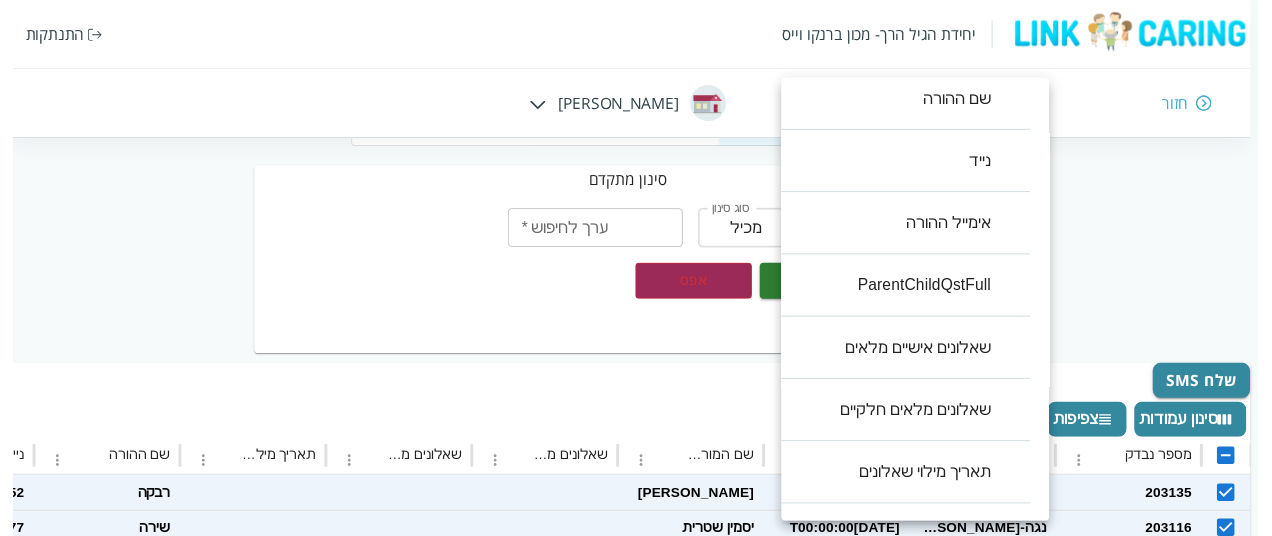 scroll, scrollTop: 640, scrollLeft: 0, axis: vertical 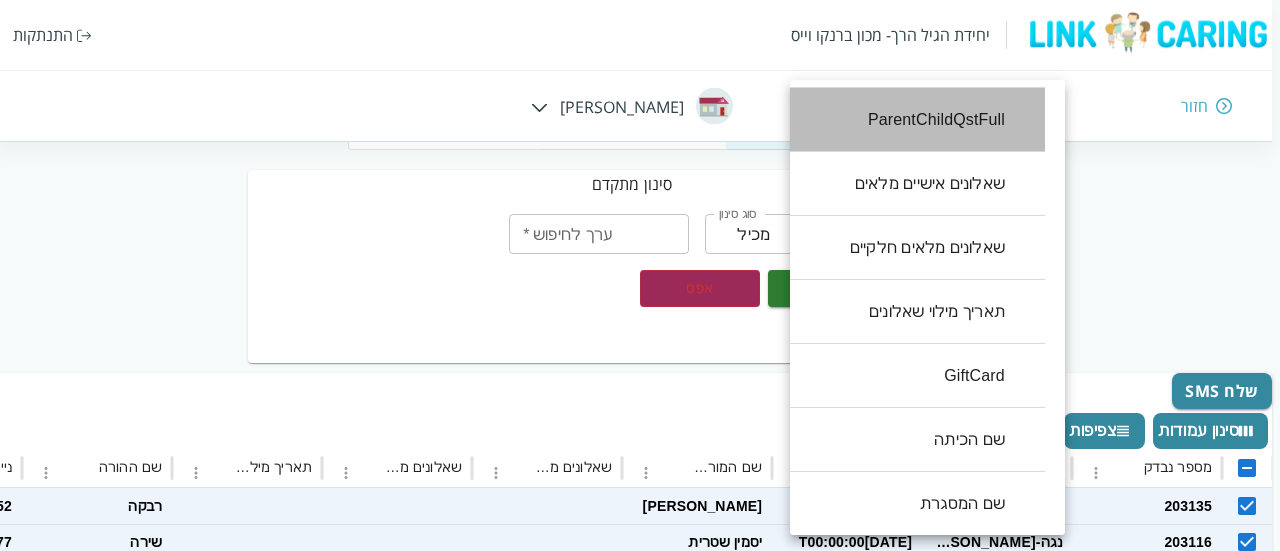 click on "ParentChildQstFull" at bounding box center [907, 120] 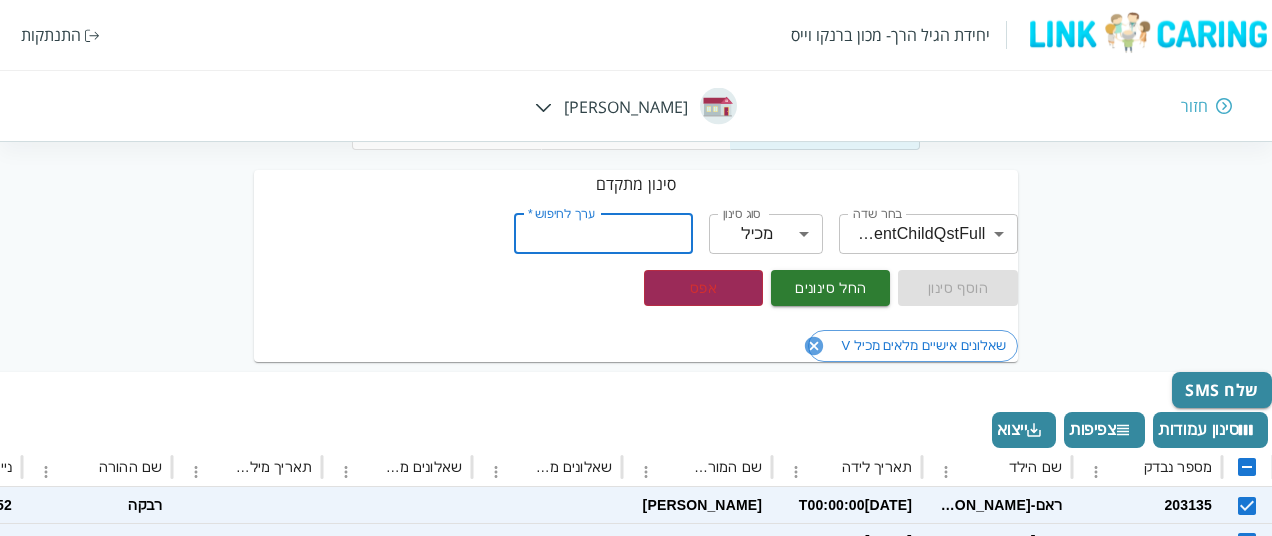 click on "ערך לחיפוש   *" at bounding box center [603, 234] 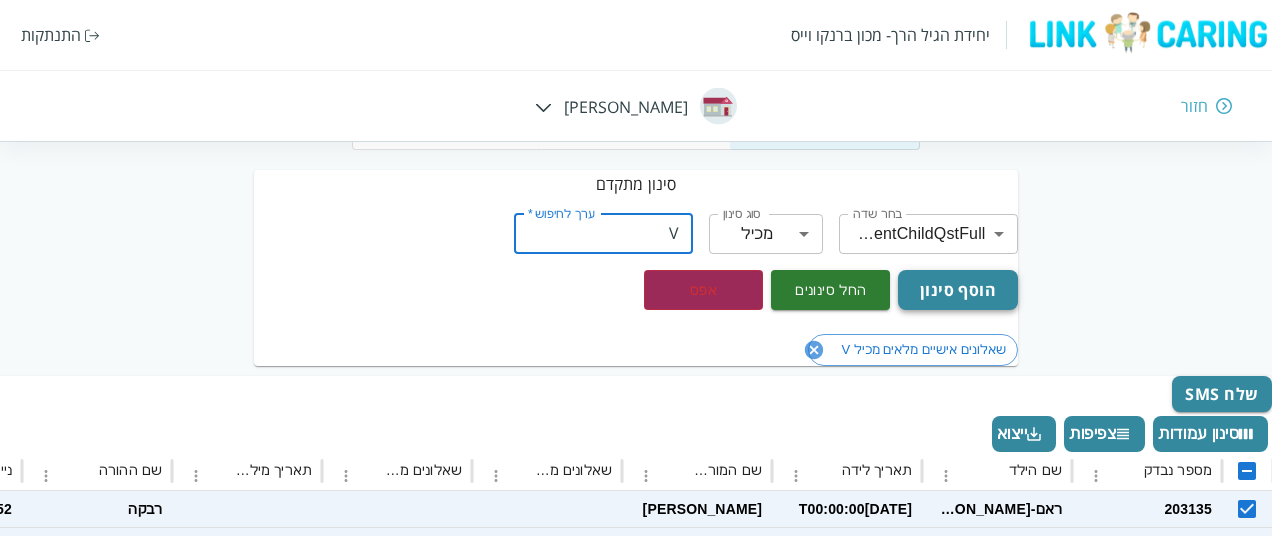 type on "V" 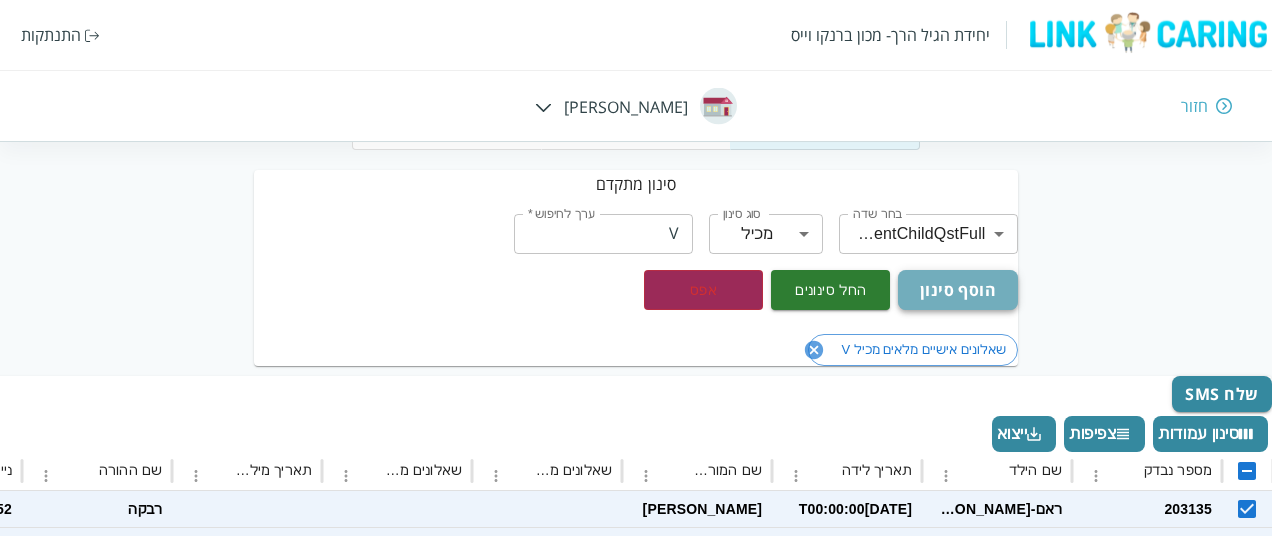 click on "הוסף סינון" at bounding box center (957, 290) 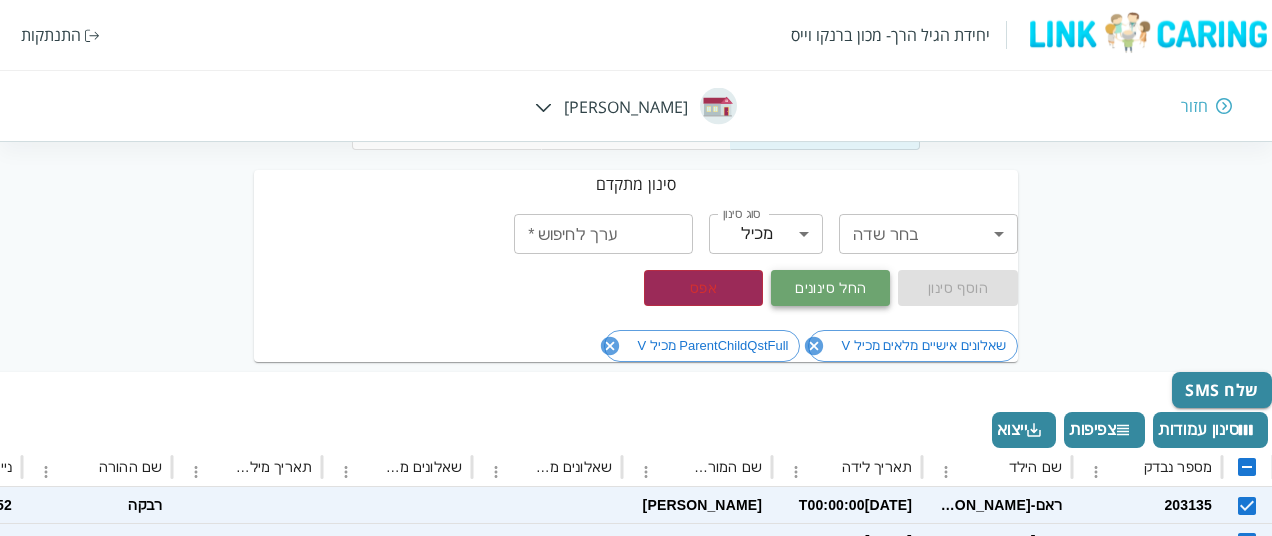 click on "החל סינונים" at bounding box center [830, 288] 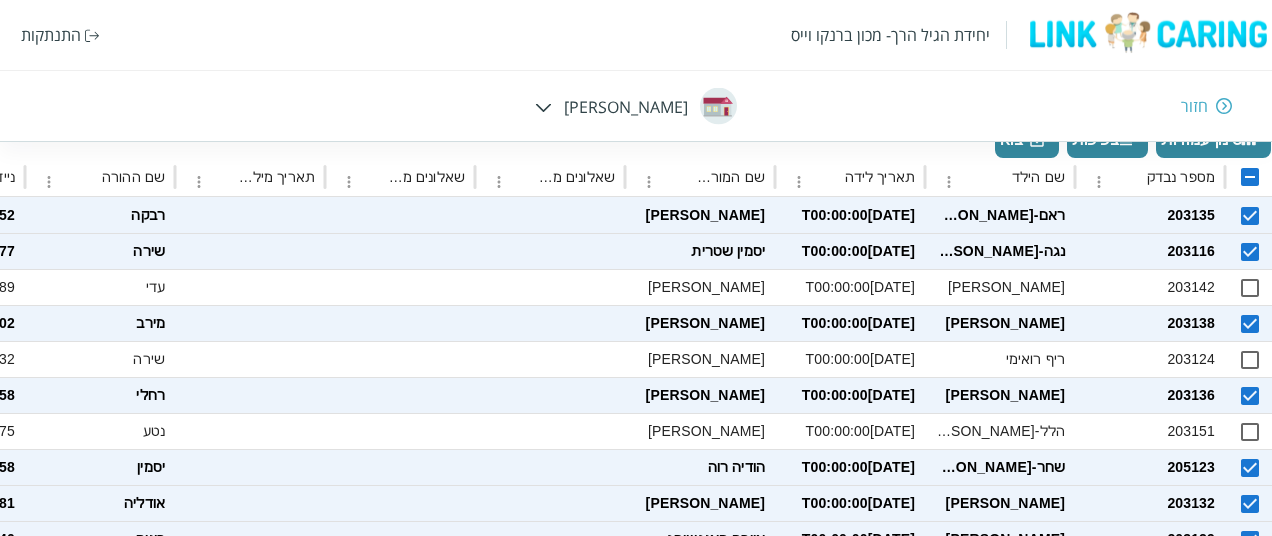 scroll, scrollTop: 400, scrollLeft: 0, axis: vertical 